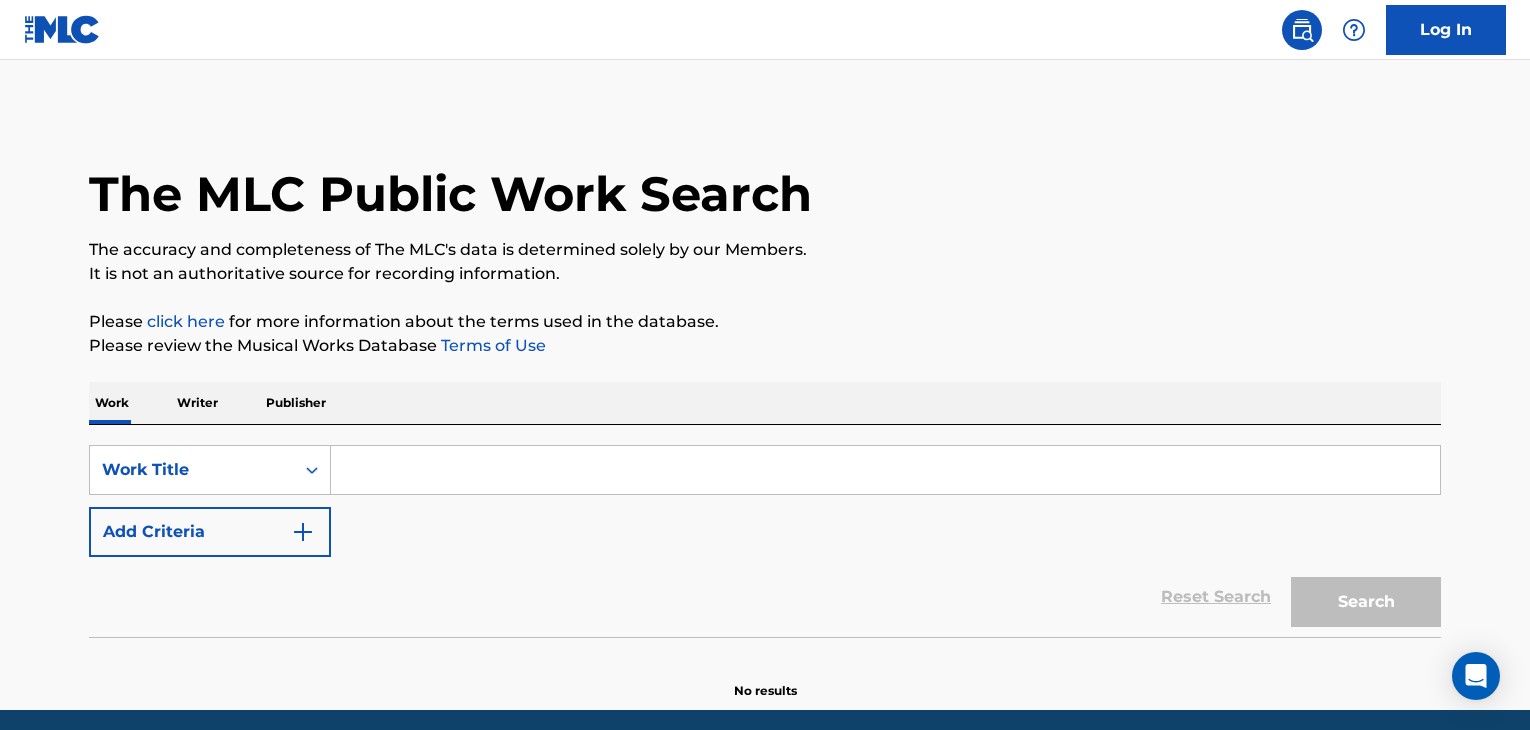 scroll, scrollTop: 0, scrollLeft: 0, axis: both 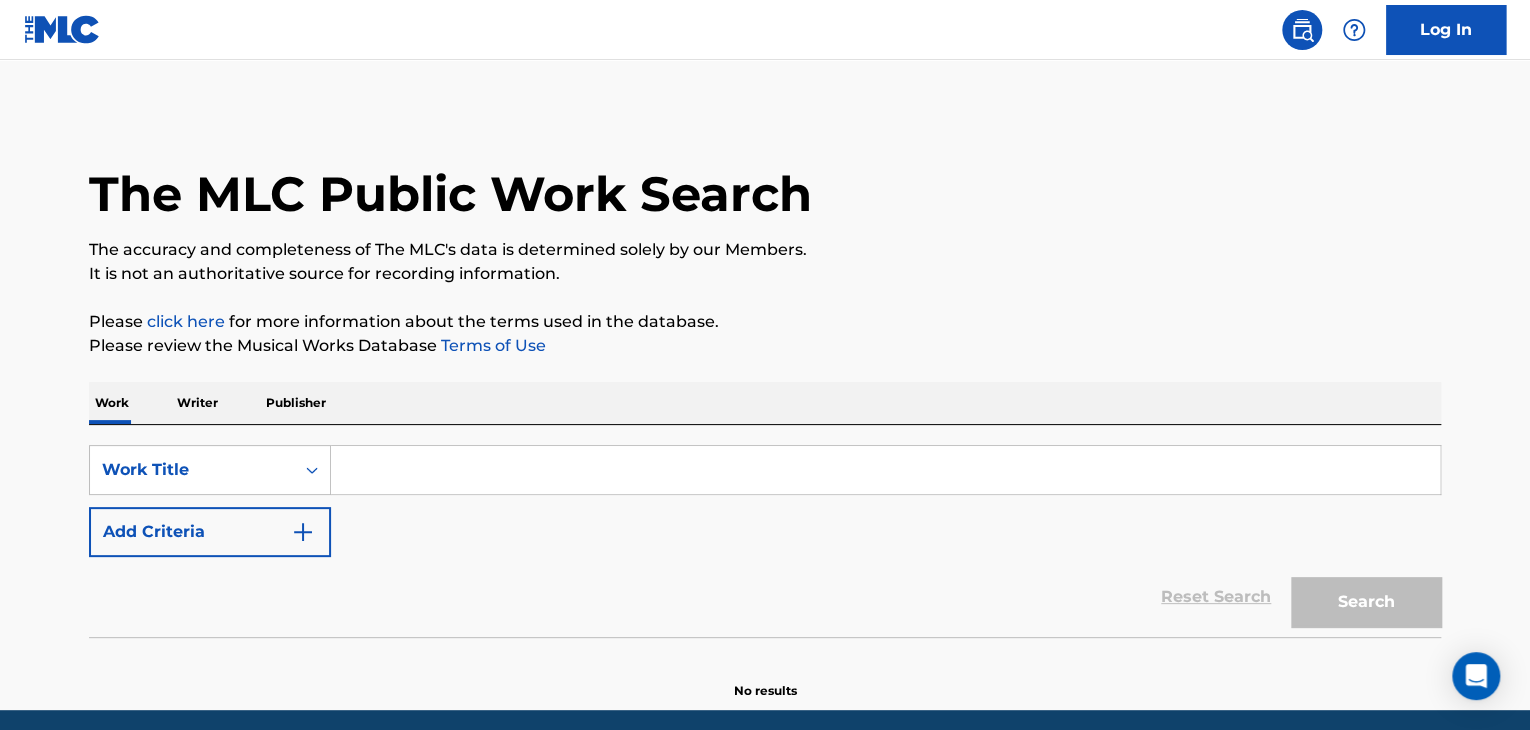 click at bounding box center (885, 470) 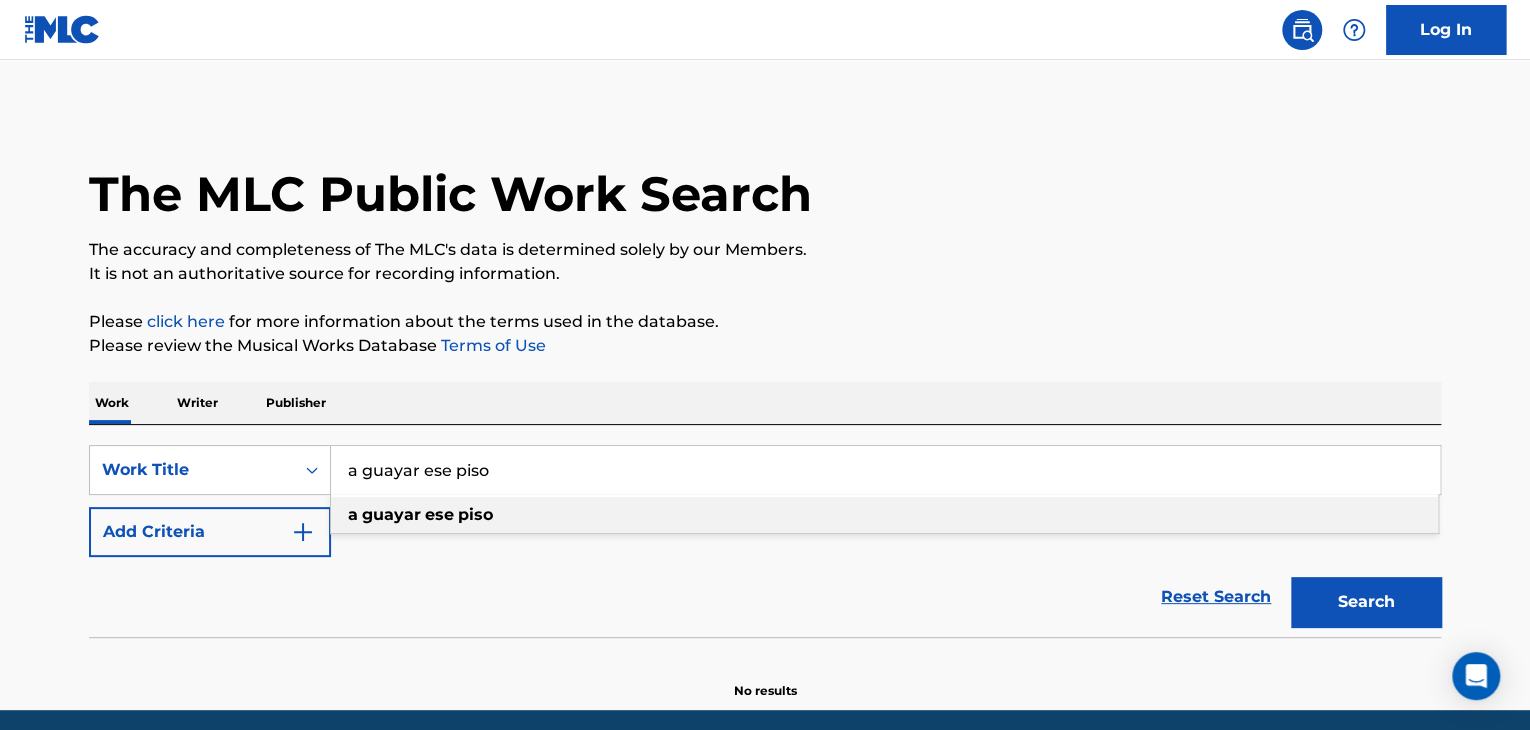 type on "a guayar ese piso" 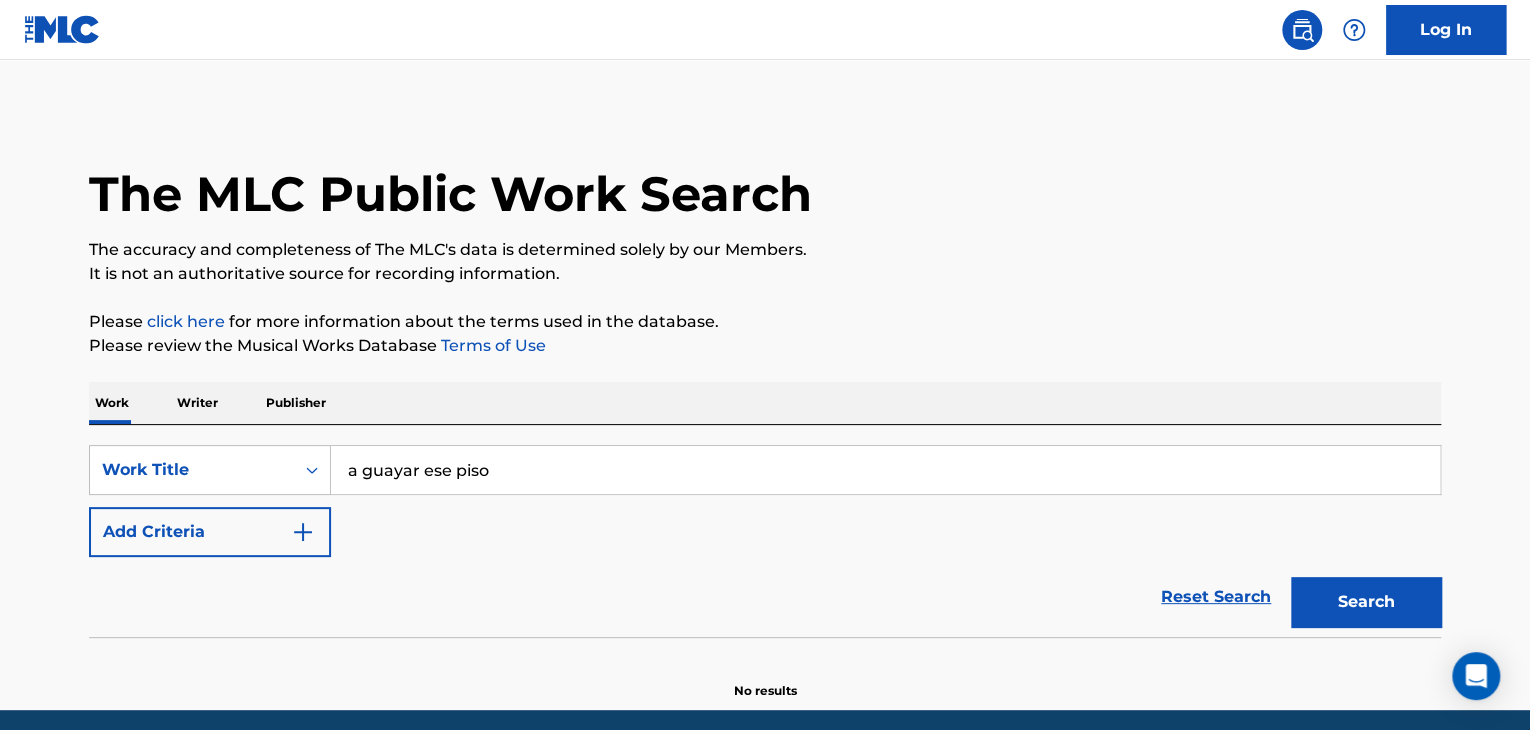 click at bounding box center (303, 532) 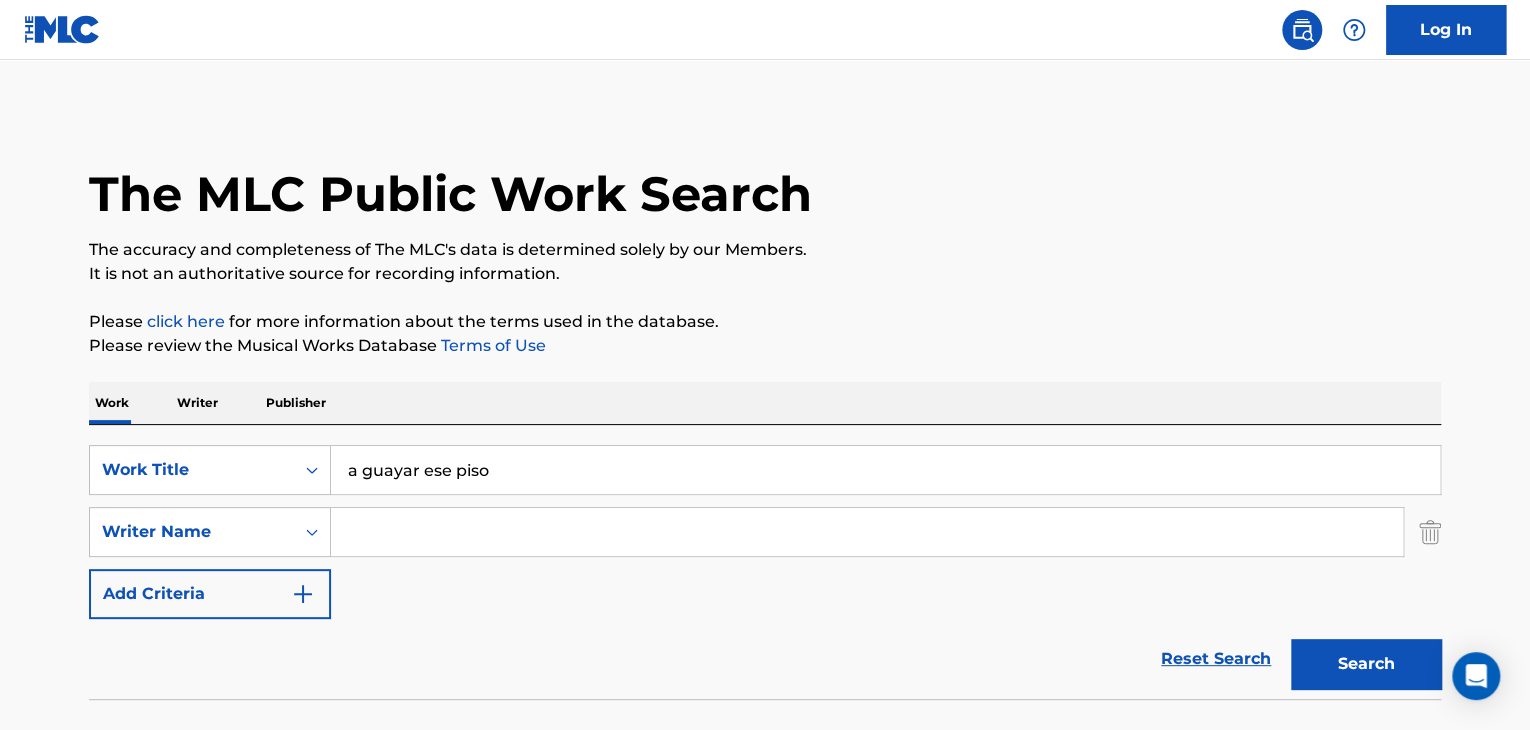 click at bounding box center [867, 532] 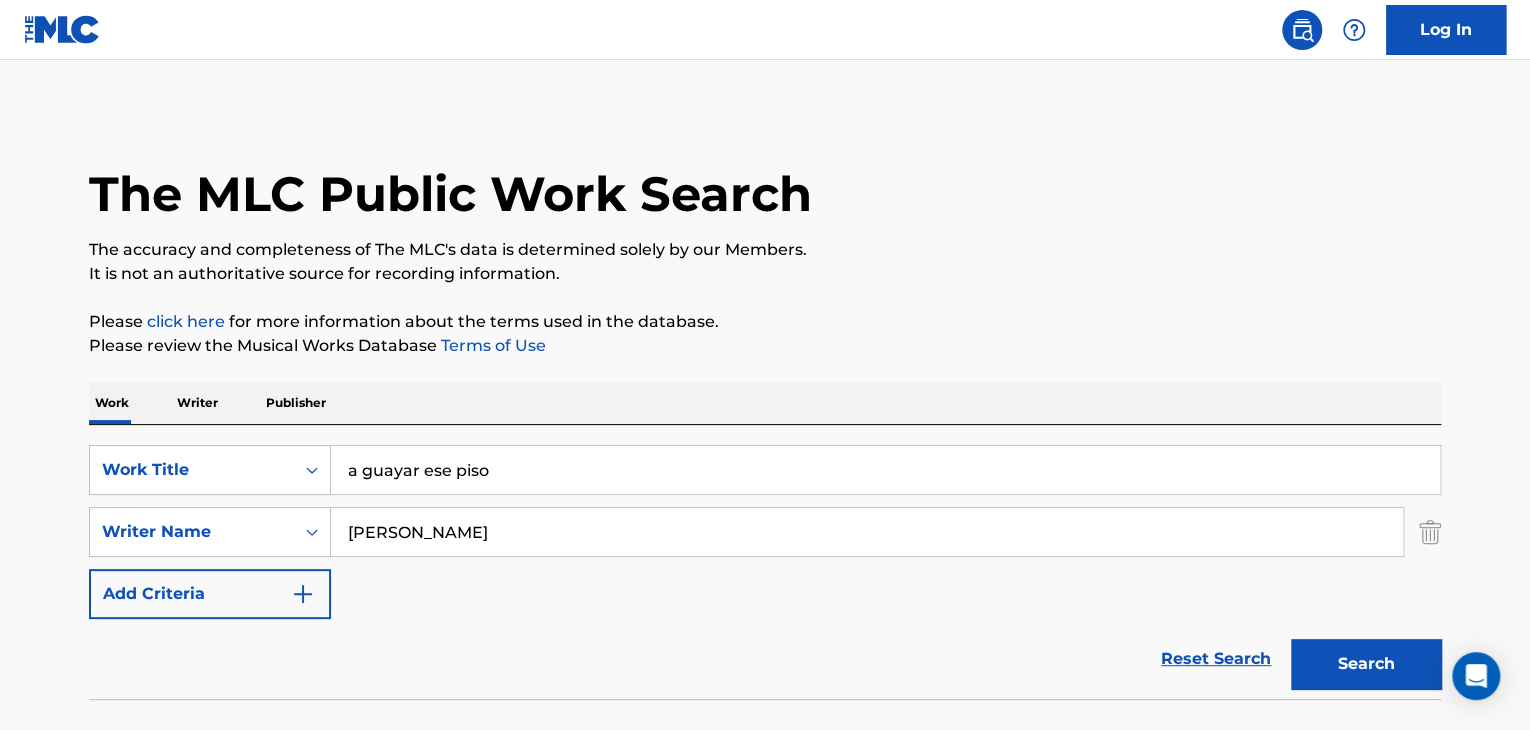 type on "[PERSON_NAME]" 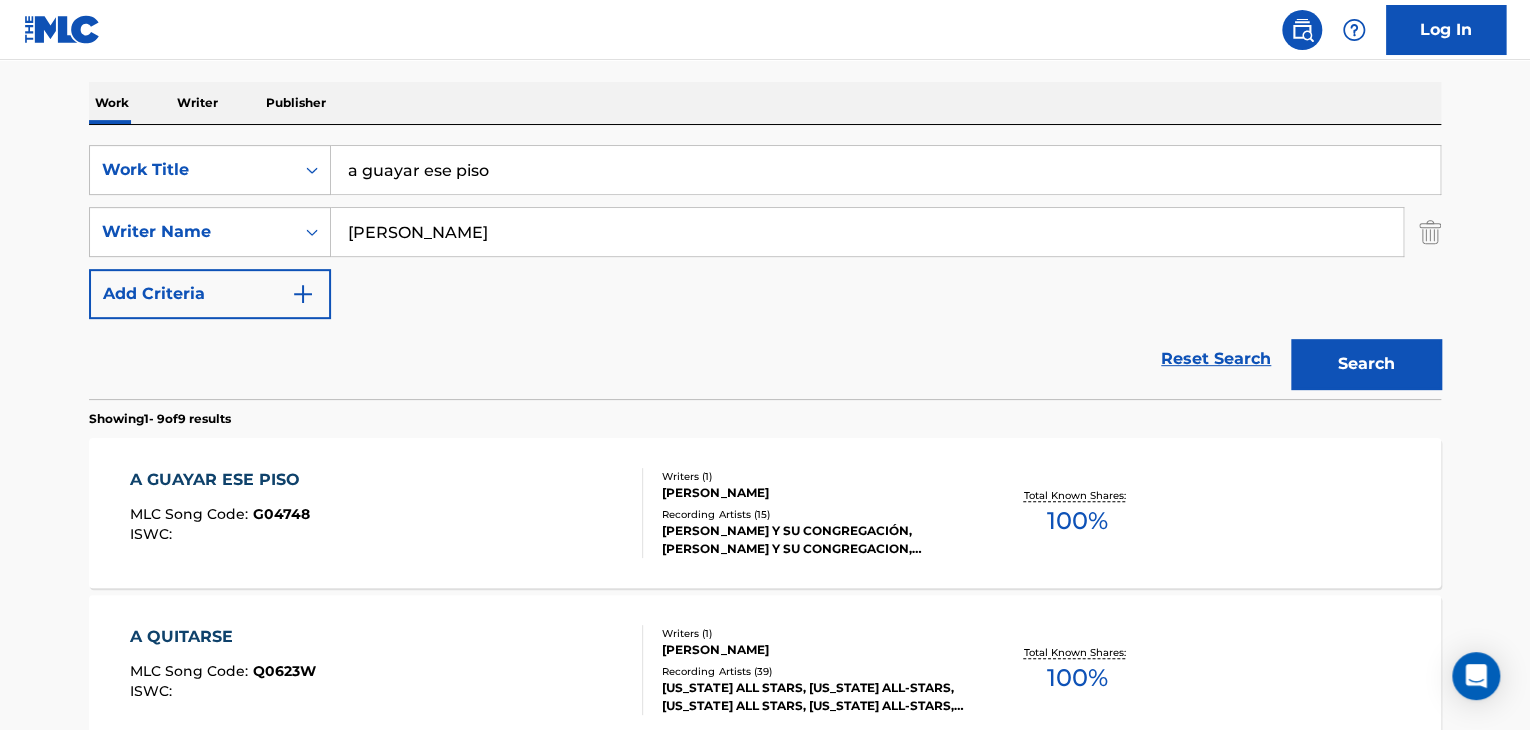 scroll, scrollTop: 303, scrollLeft: 0, axis: vertical 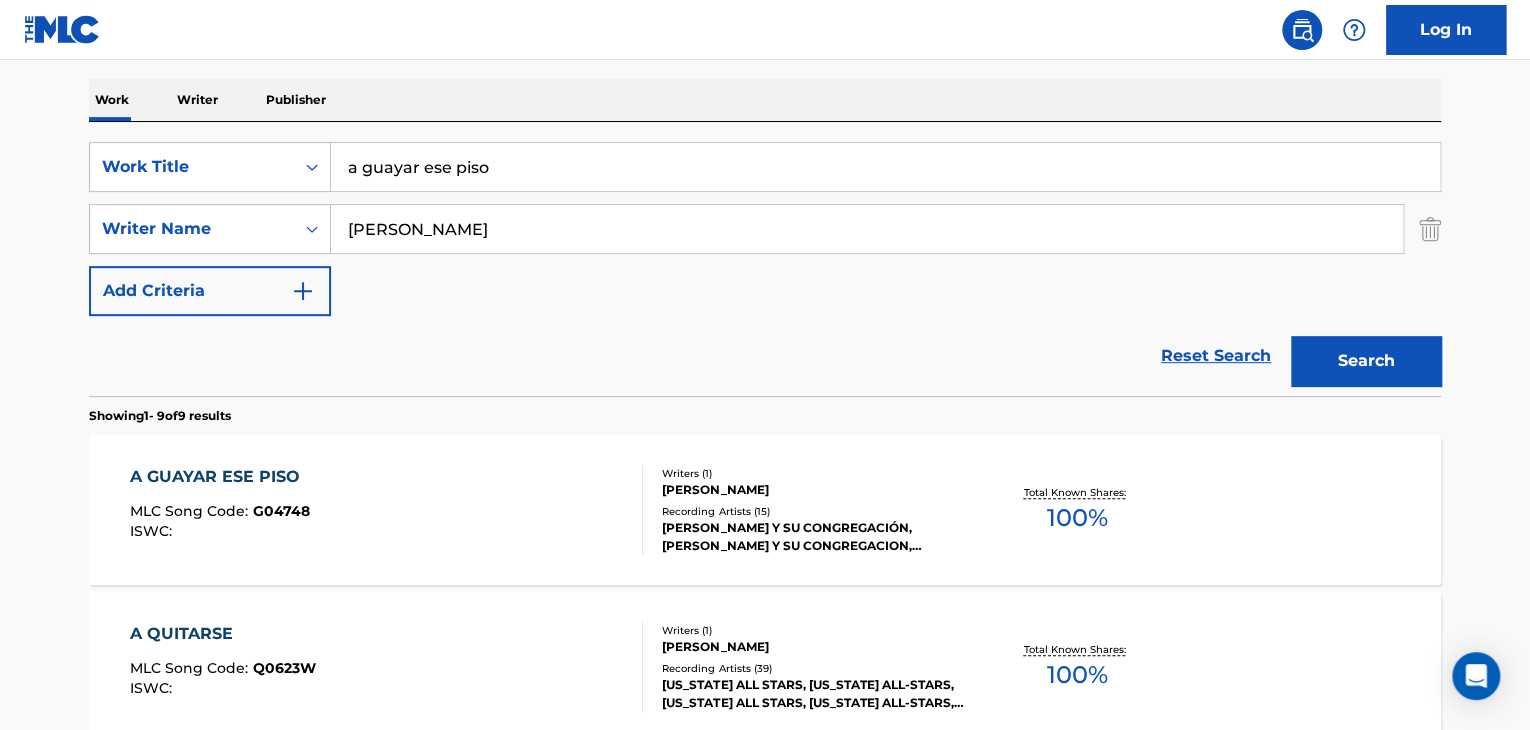 click on "A GUAYAR ESE PISO" at bounding box center (220, 477) 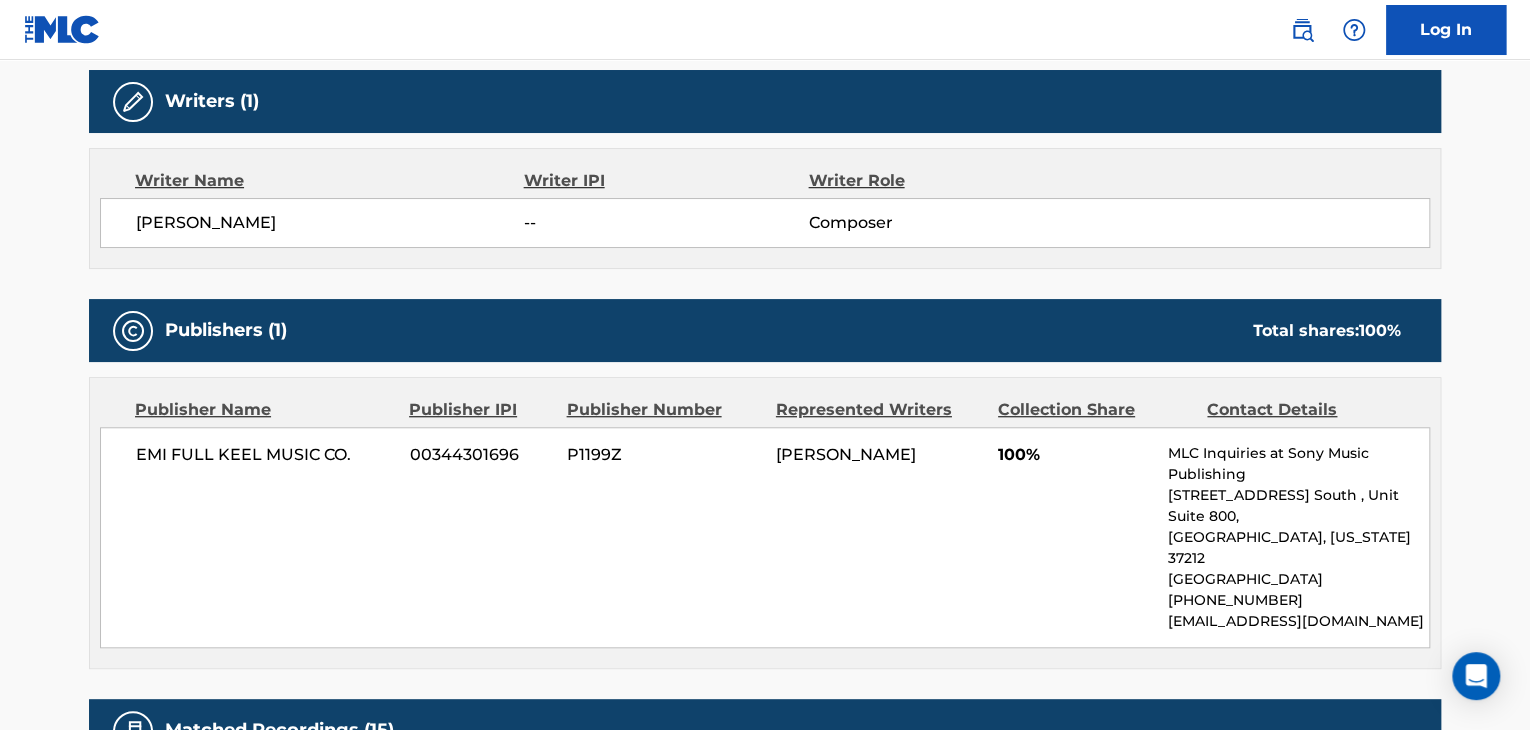 scroll, scrollTop: 628, scrollLeft: 0, axis: vertical 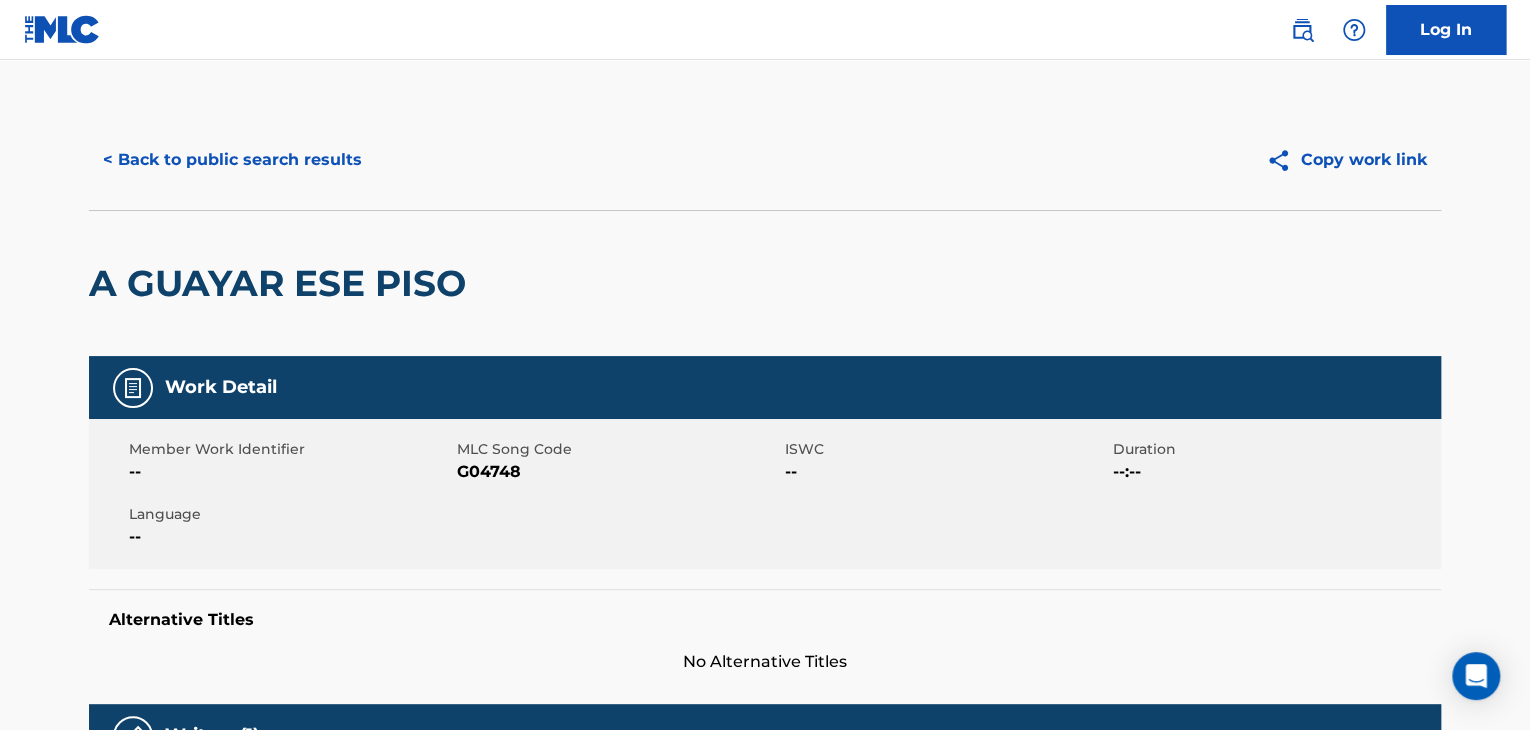 click on "< Back to public search results" at bounding box center [232, 160] 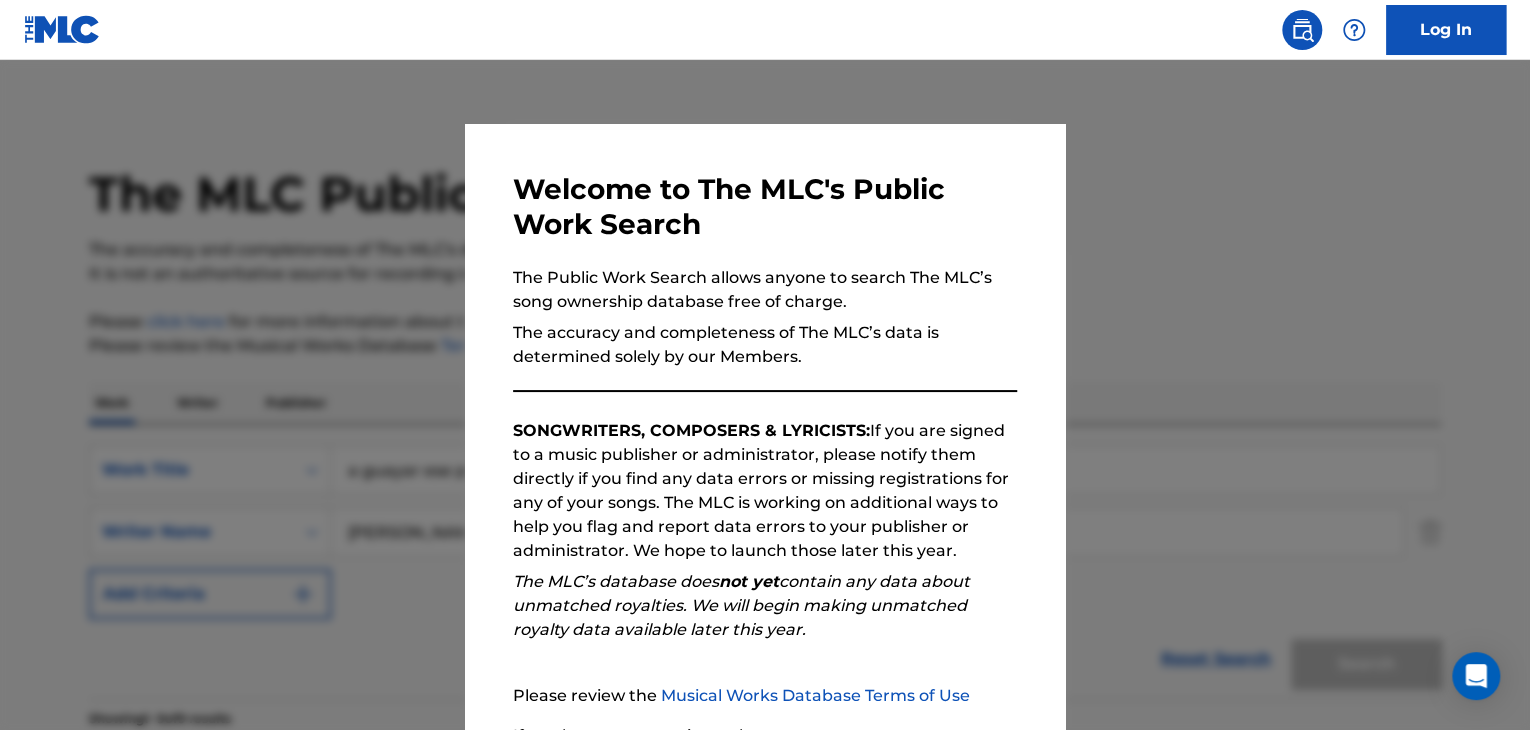 scroll, scrollTop: 303, scrollLeft: 0, axis: vertical 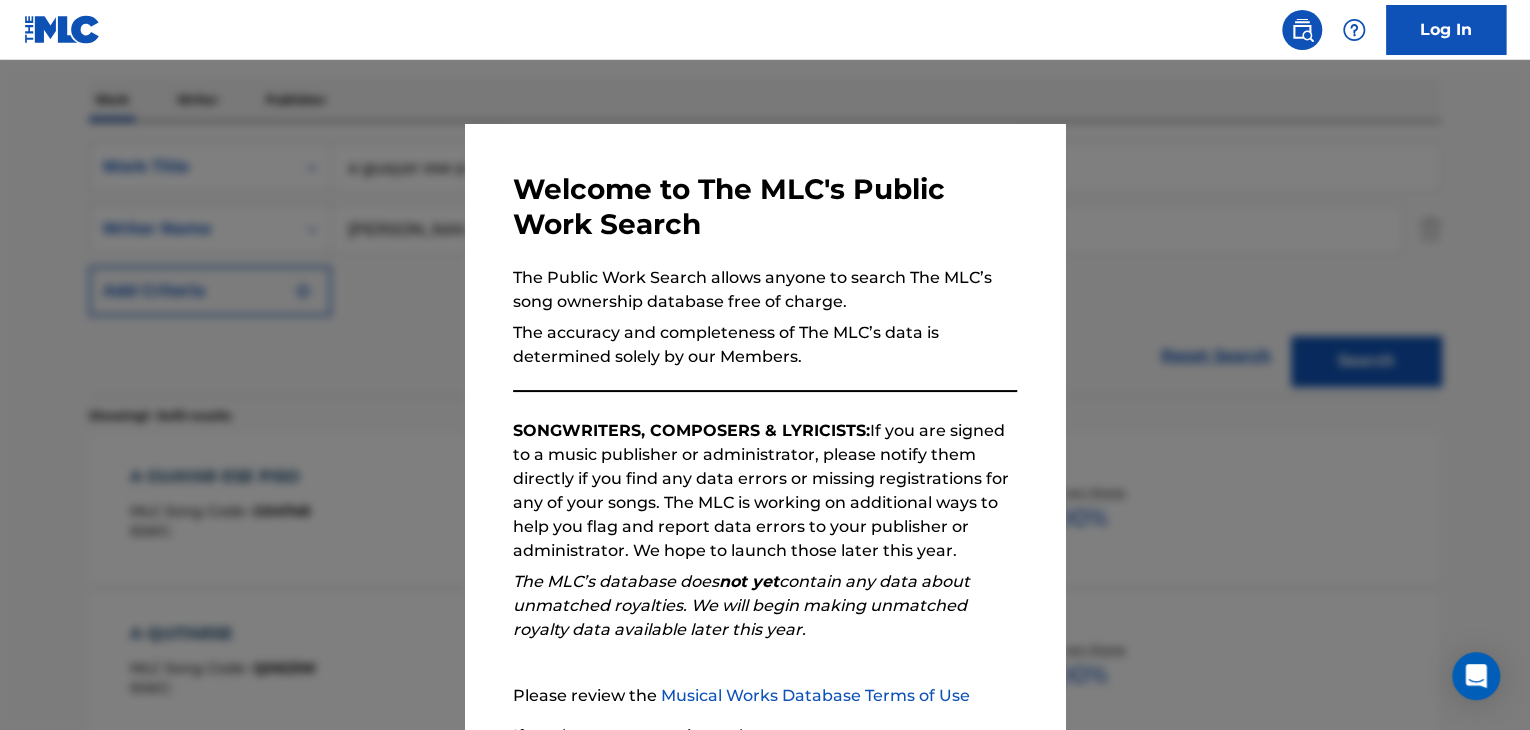 click at bounding box center (765, 425) 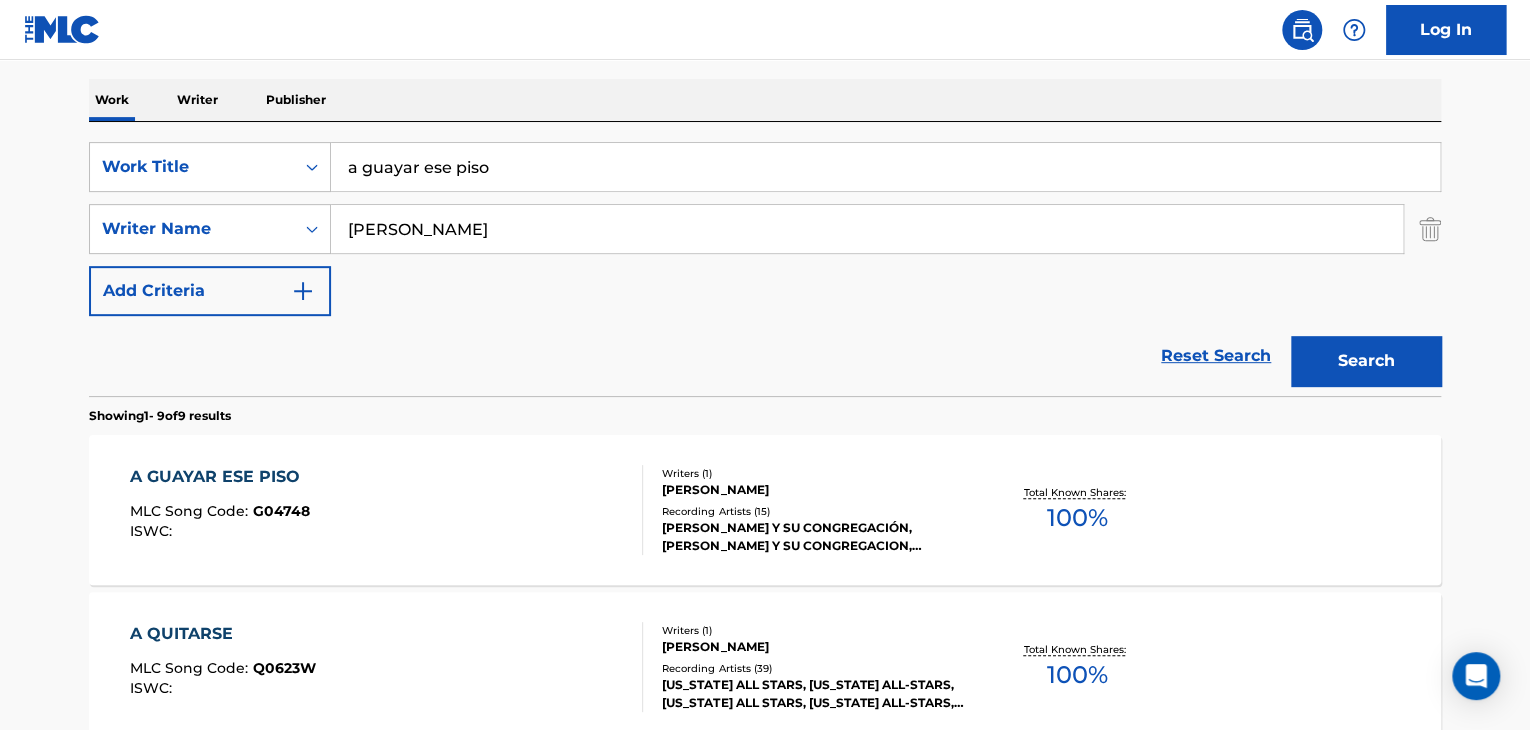 click on "a guayar ese piso" at bounding box center [885, 167] 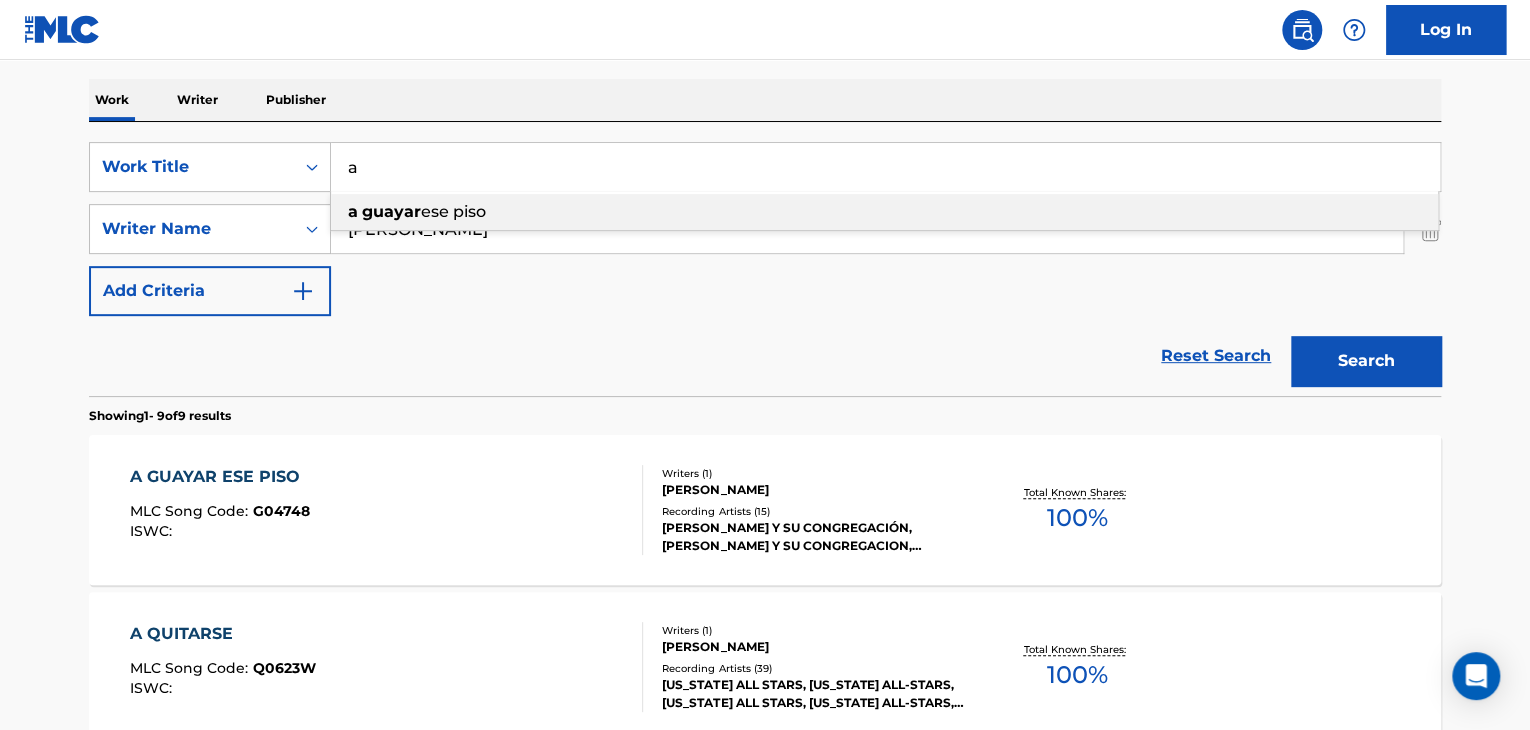 type on "a" 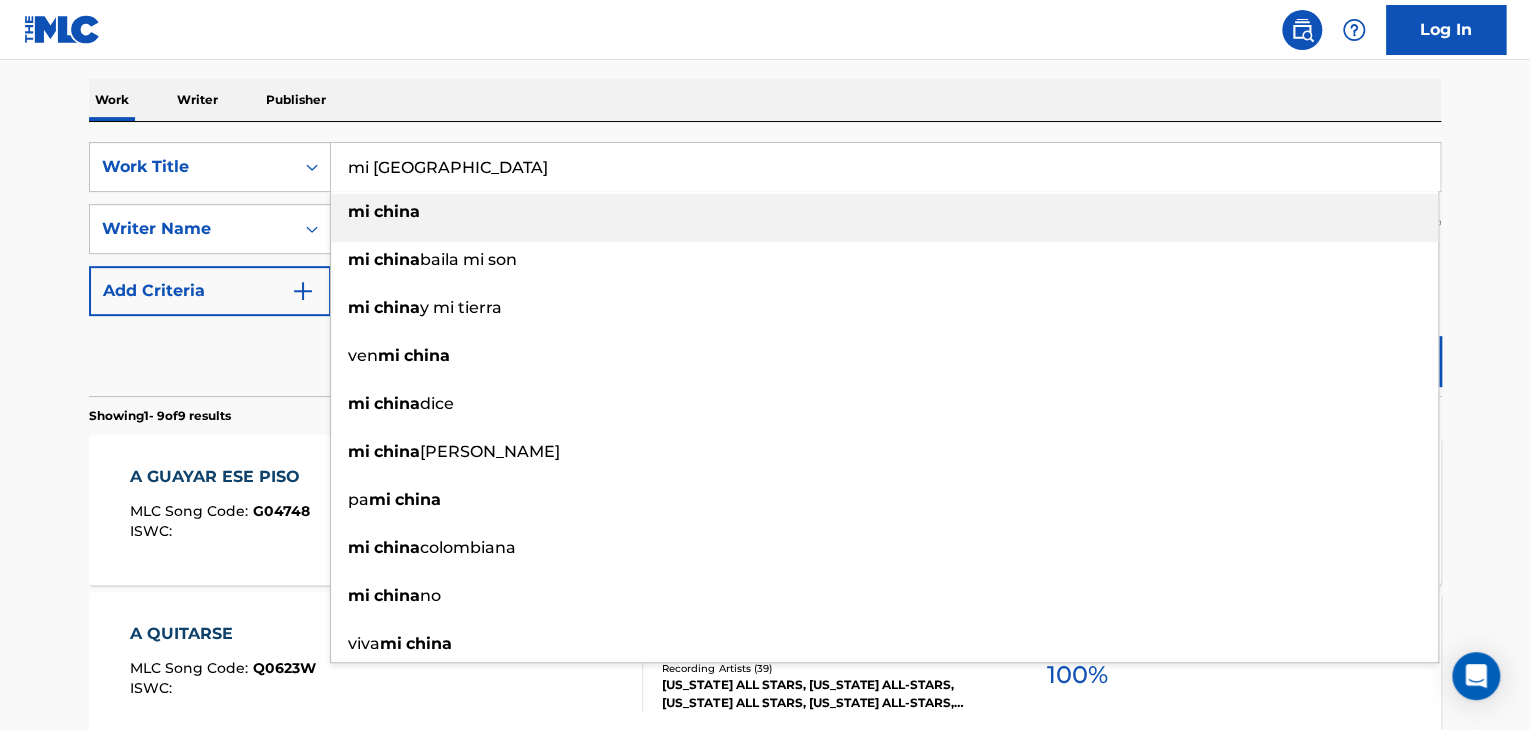 click on "mi   [GEOGRAPHIC_DATA]" at bounding box center [884, 212] 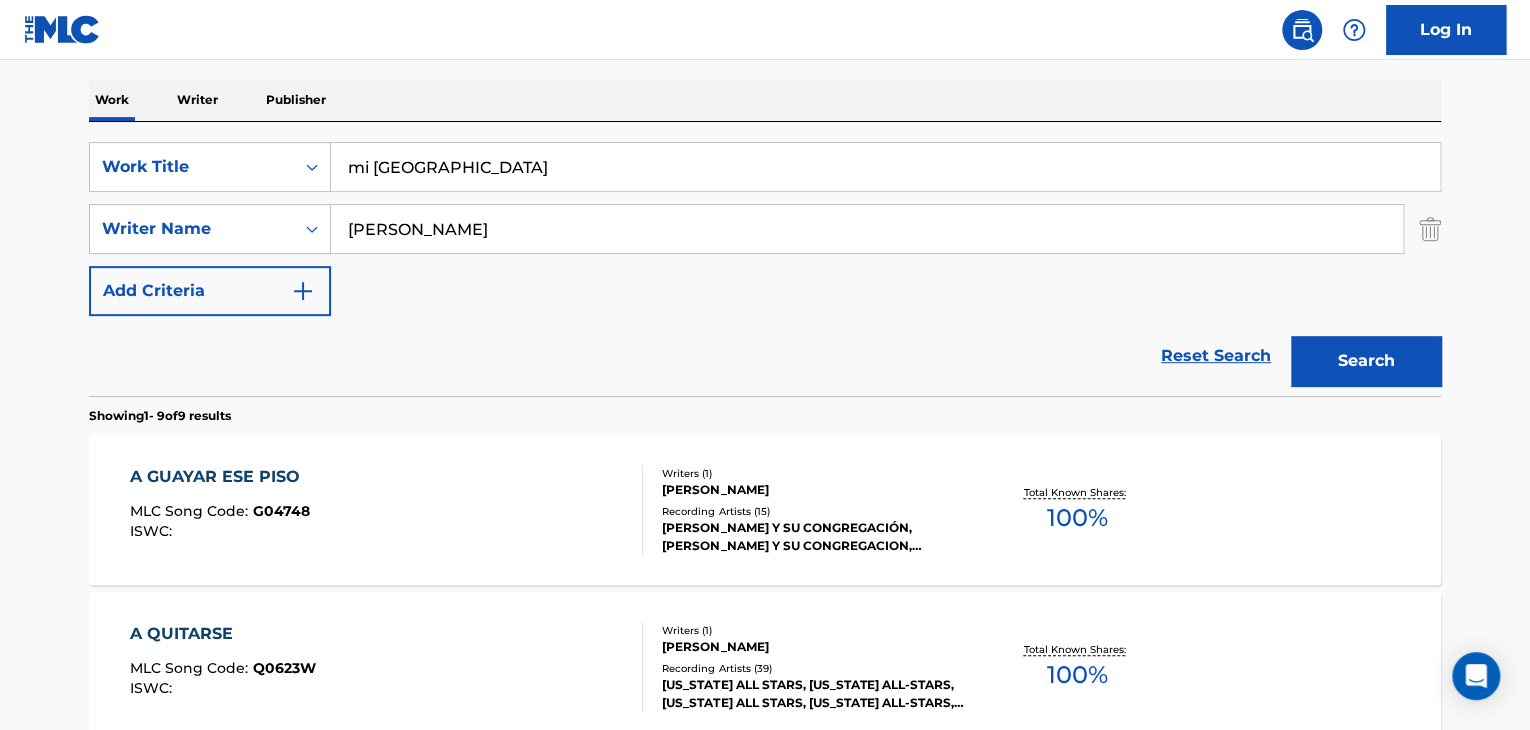 click on "Search" at bounding box center [1366, 361] 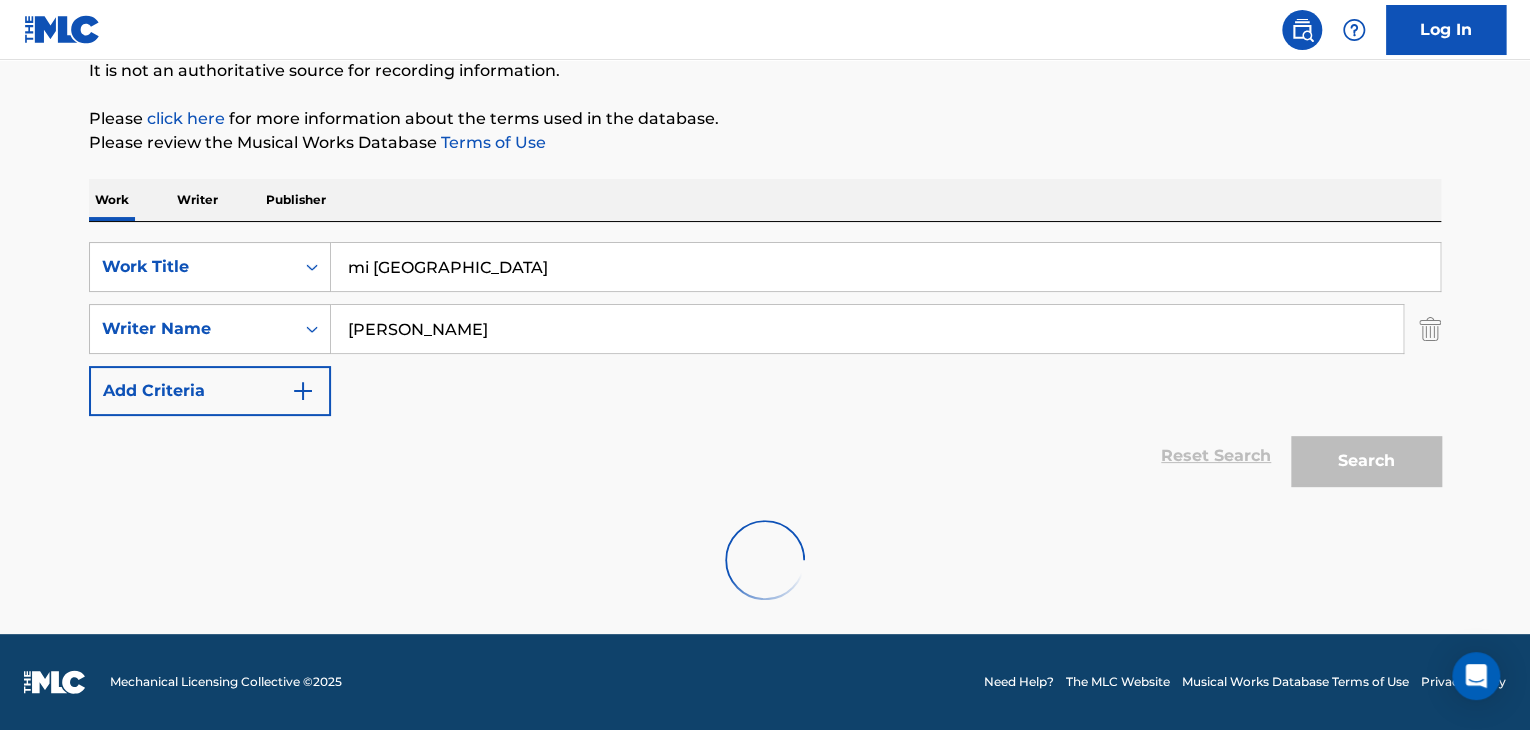 scroll, scrollTop: 303, scrollLeft: 0, axis: vertical 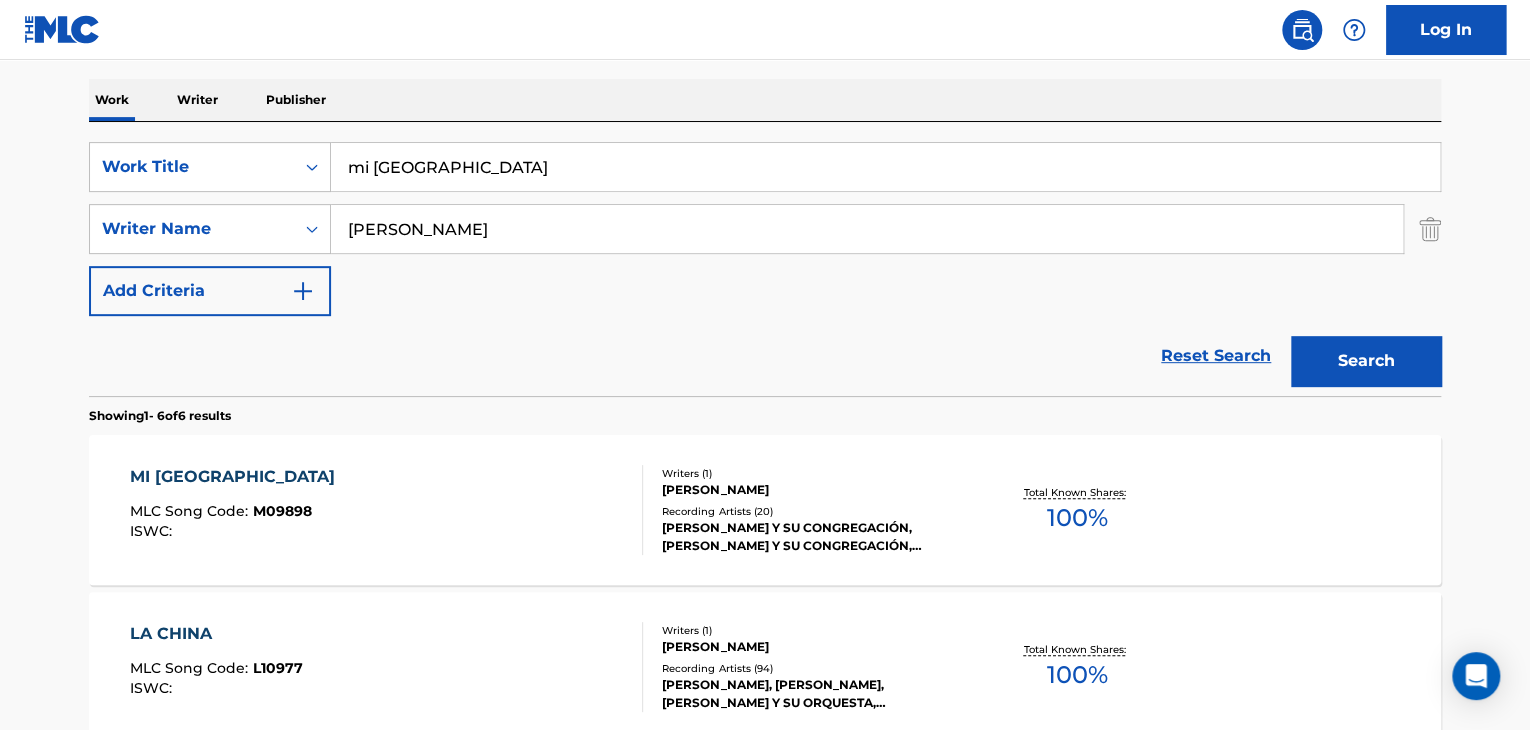 click on "MI [GEOGRAPHIC_DATA]" at bounding box center [237, 477] 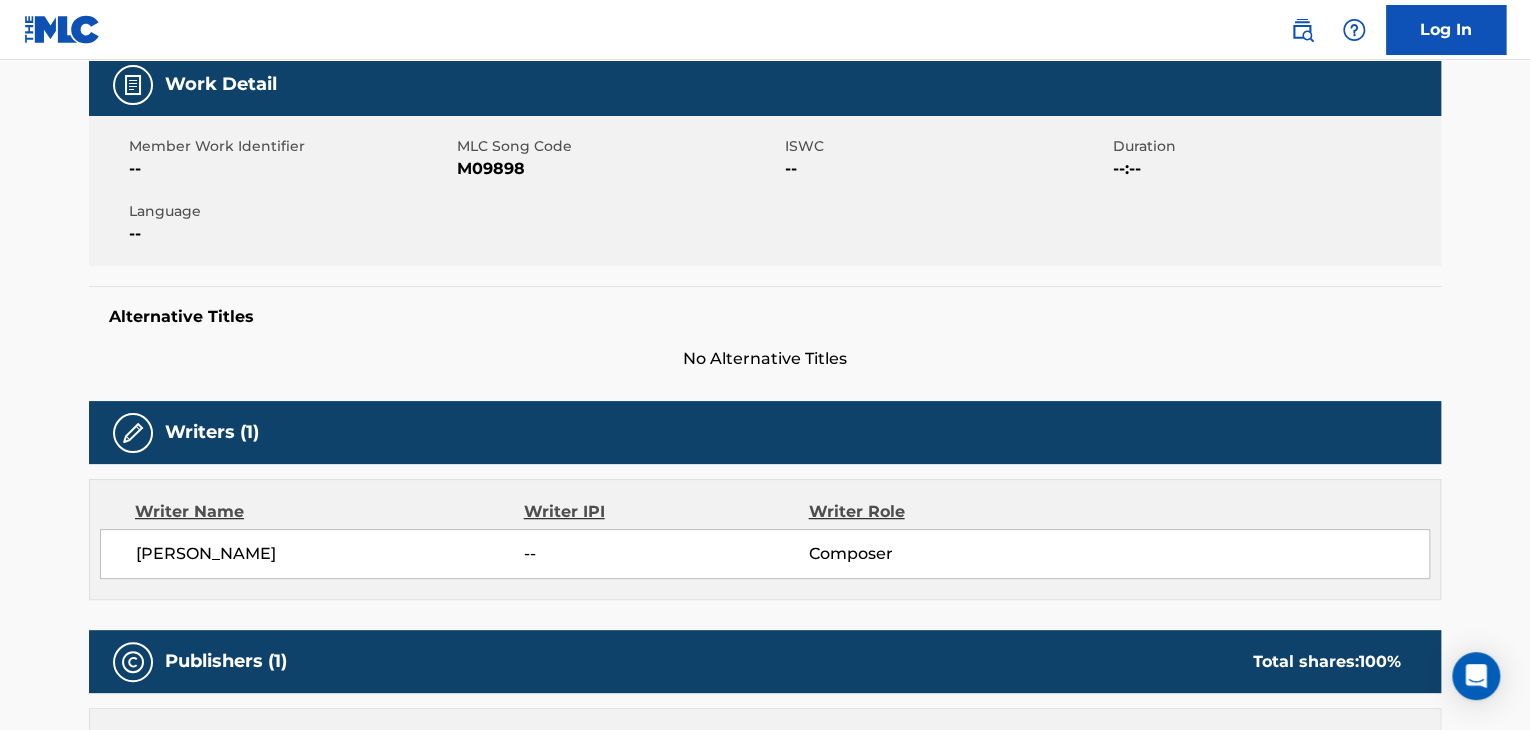 scroll, scrollTop: 0, scrollLeft: 0, axis: both 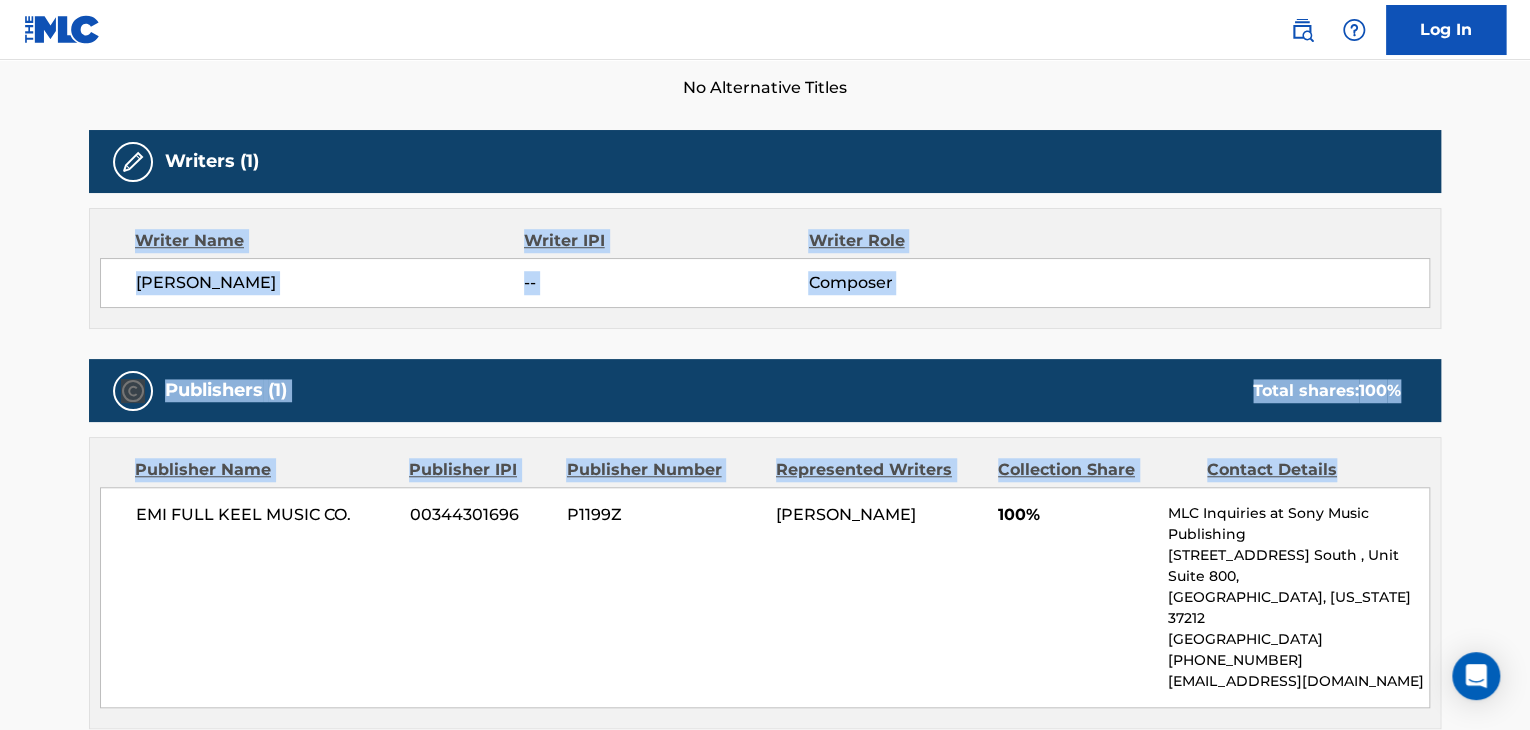drag, startPoint x: 1527, startPoint y: 427, endPoint x: 1535, endPoint y: 177, distance: 250.12796 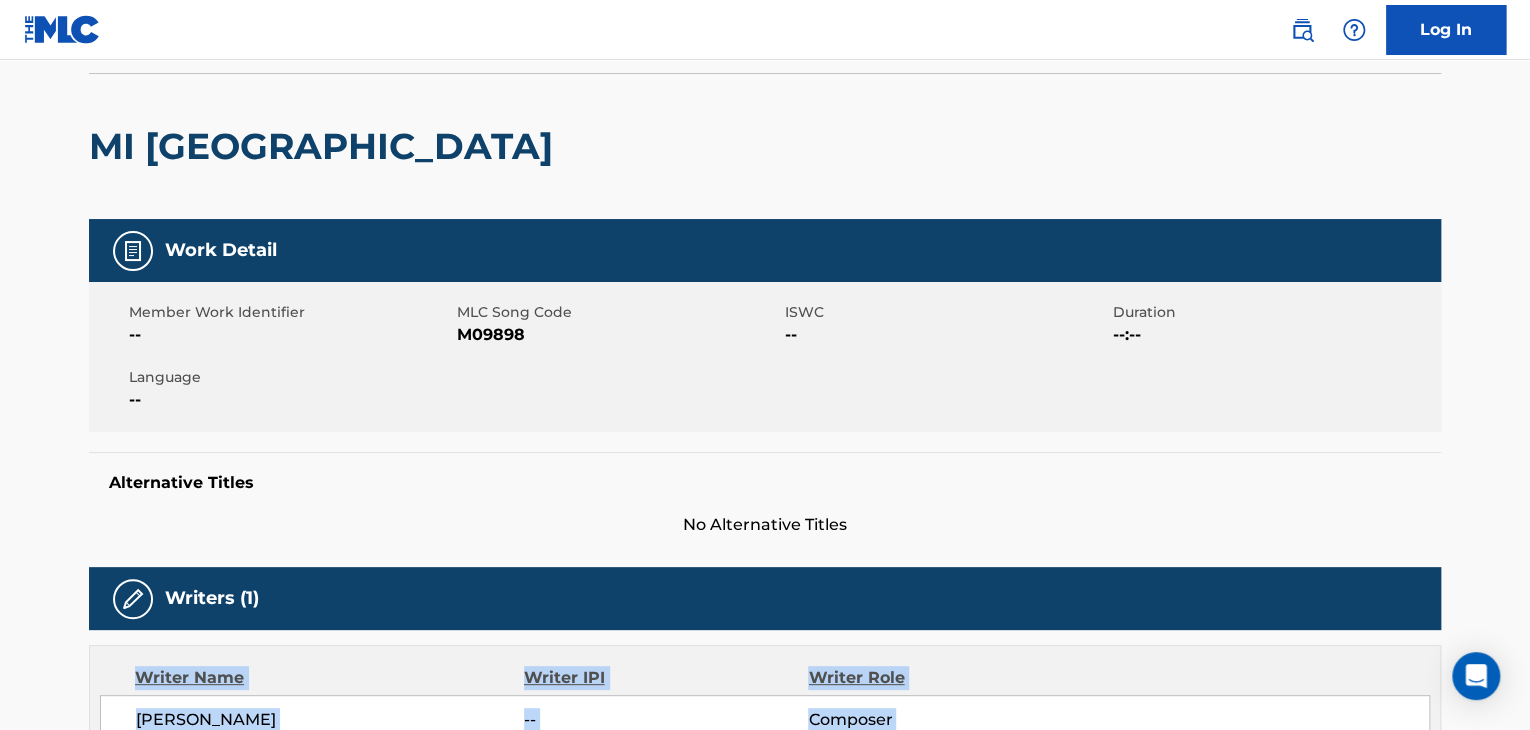 scroll, scrollTop: 0, scrollLeft: 0, axis: both 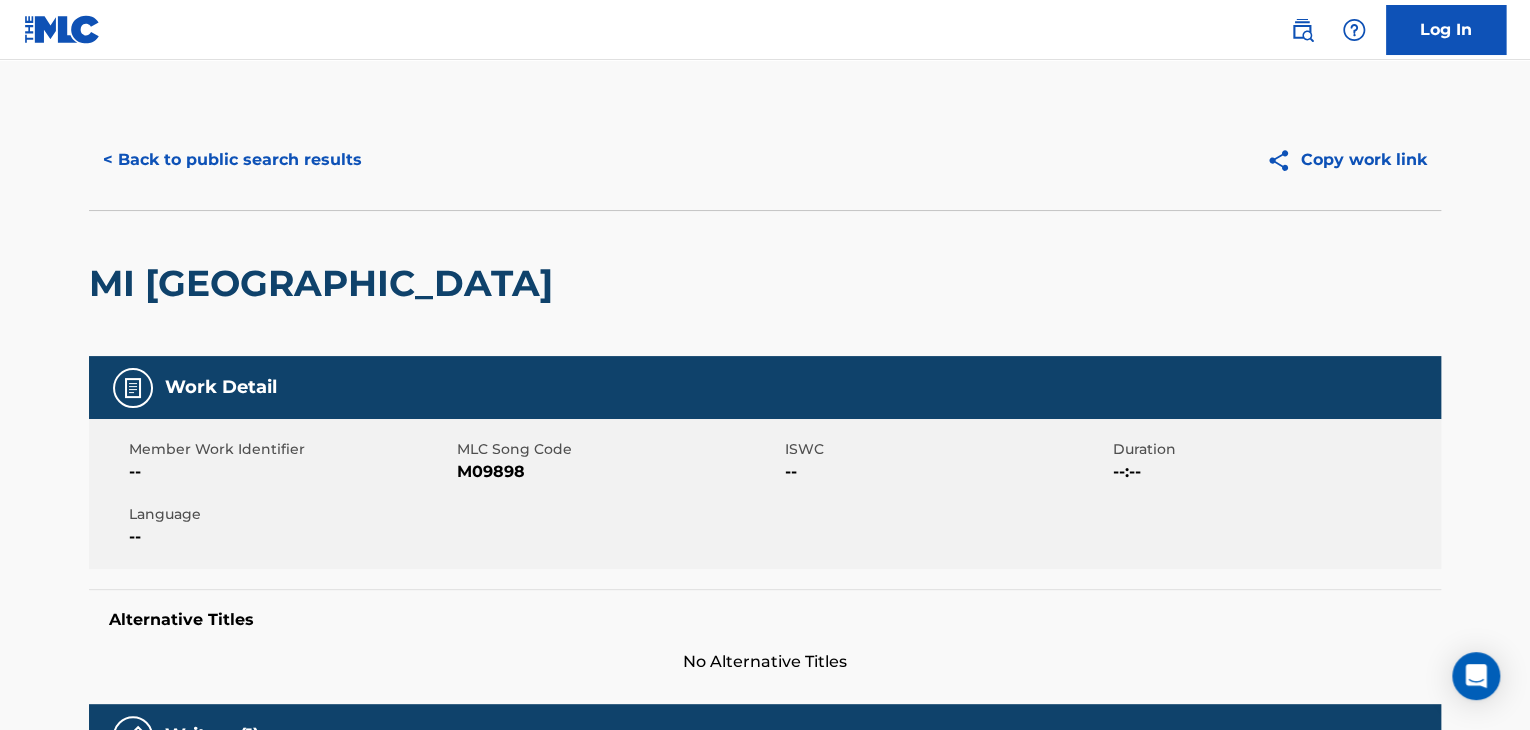 click on "< Back to public search results" at bounding box center [232, 160] 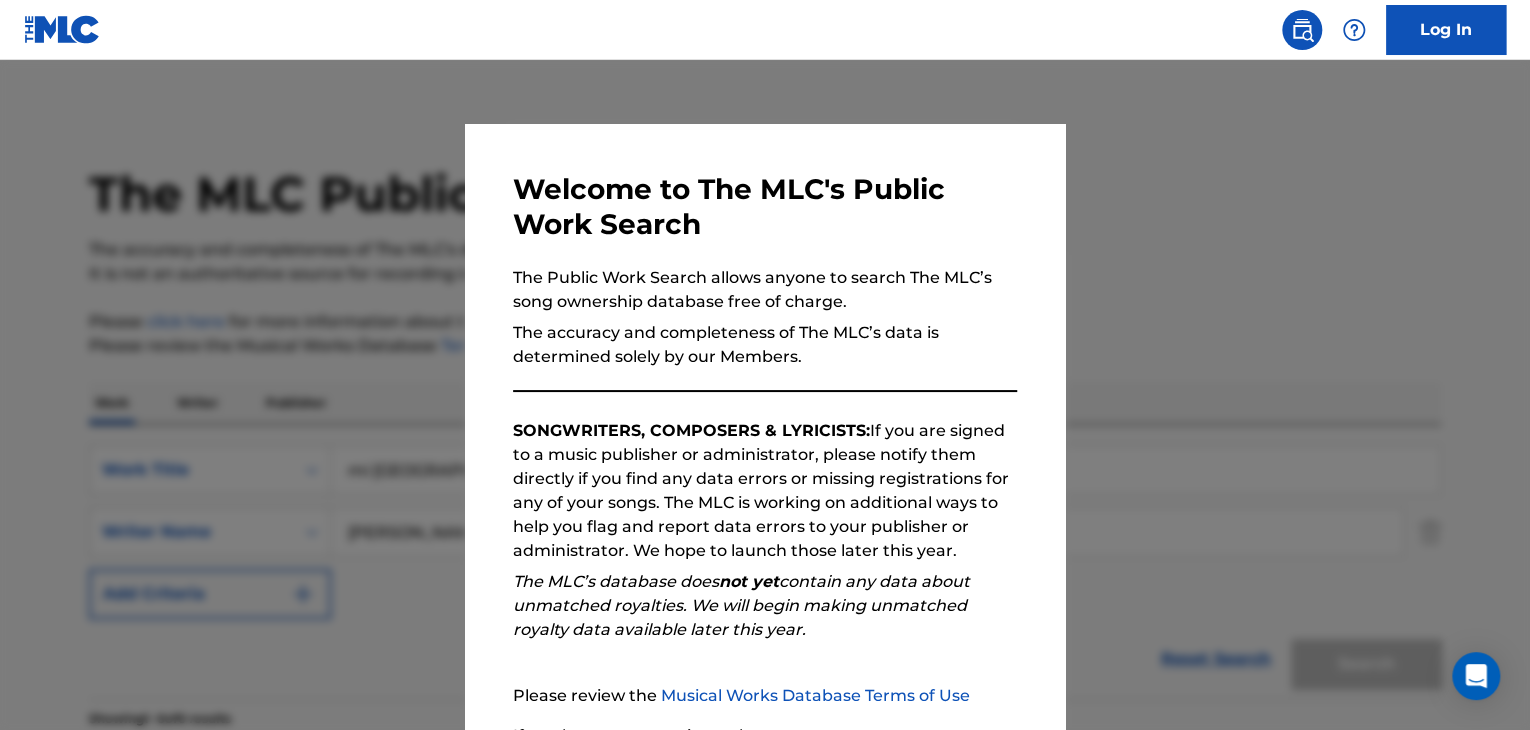 scroll, scrollTop: 303, scrollLeft: 0, axis: vertical 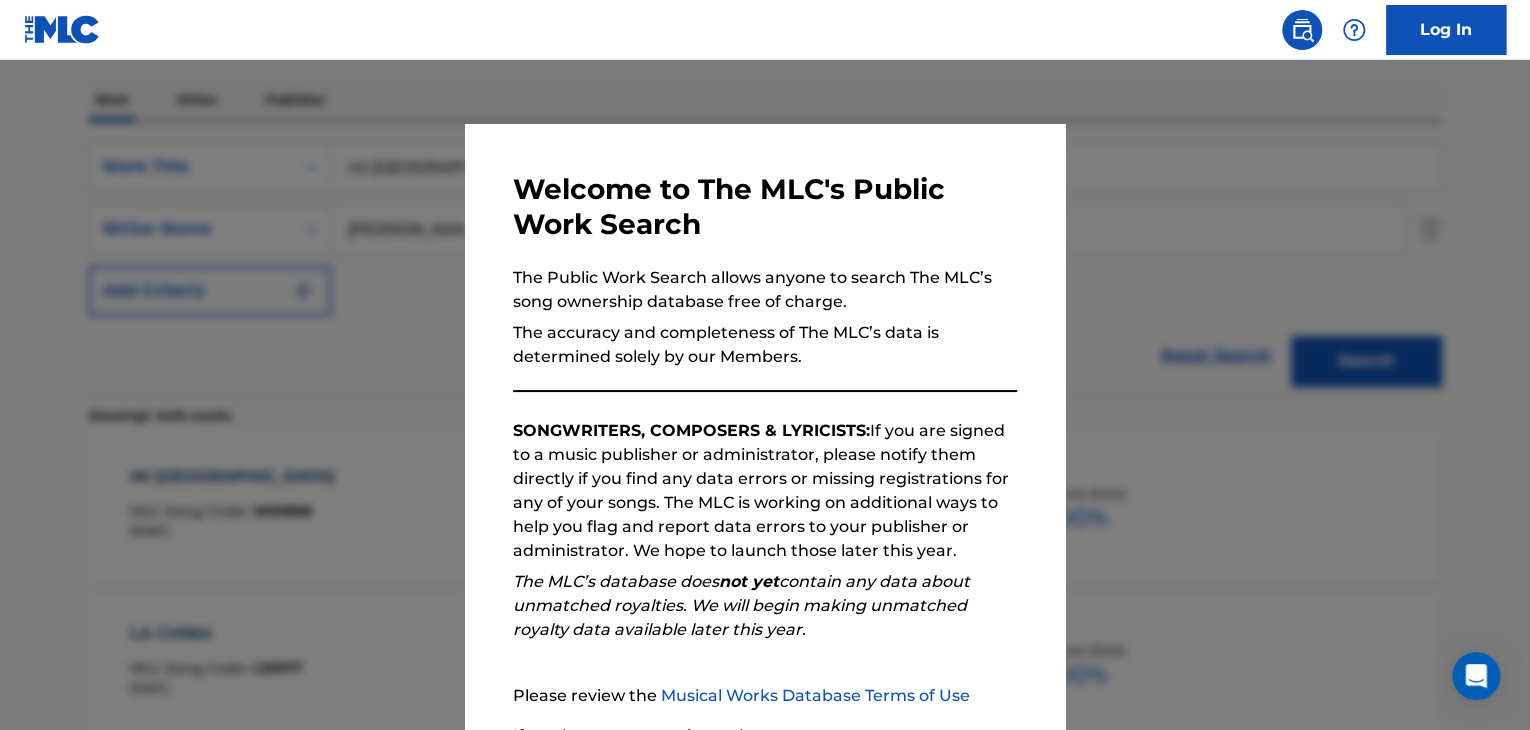click at bounding box center [765, 425] 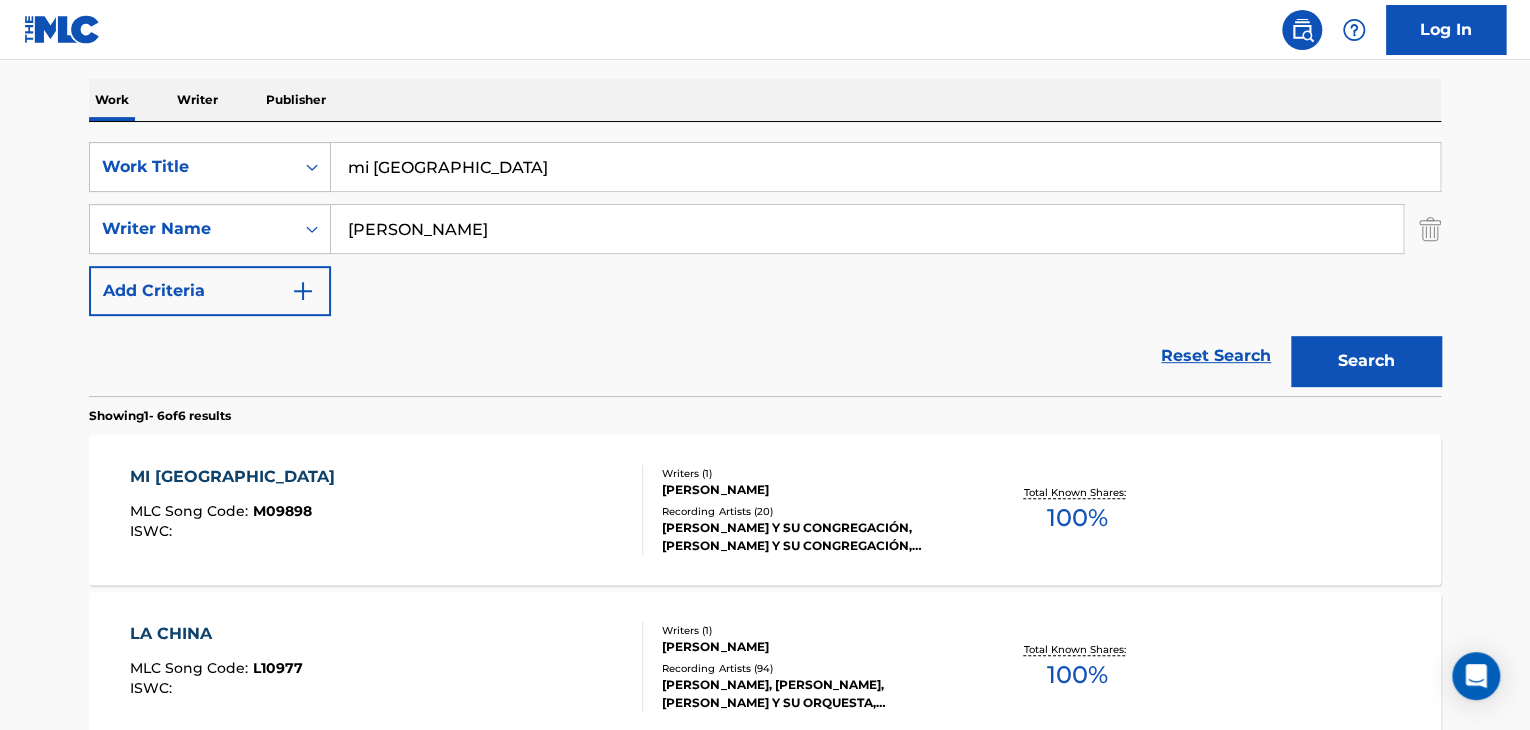 click on "mi [GEOGRAPHIC_DATA]" at bounding box center (885, 167) 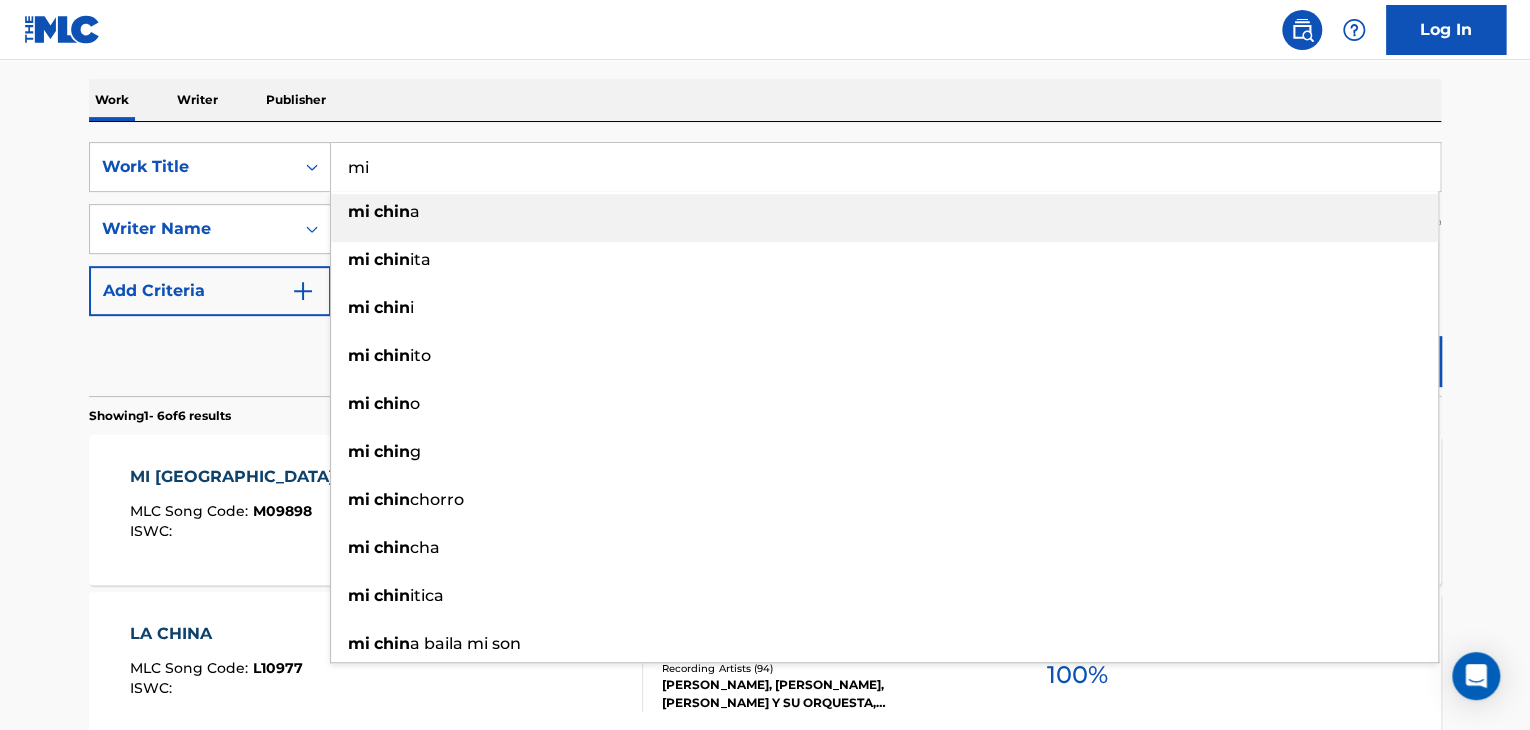 type on "m" 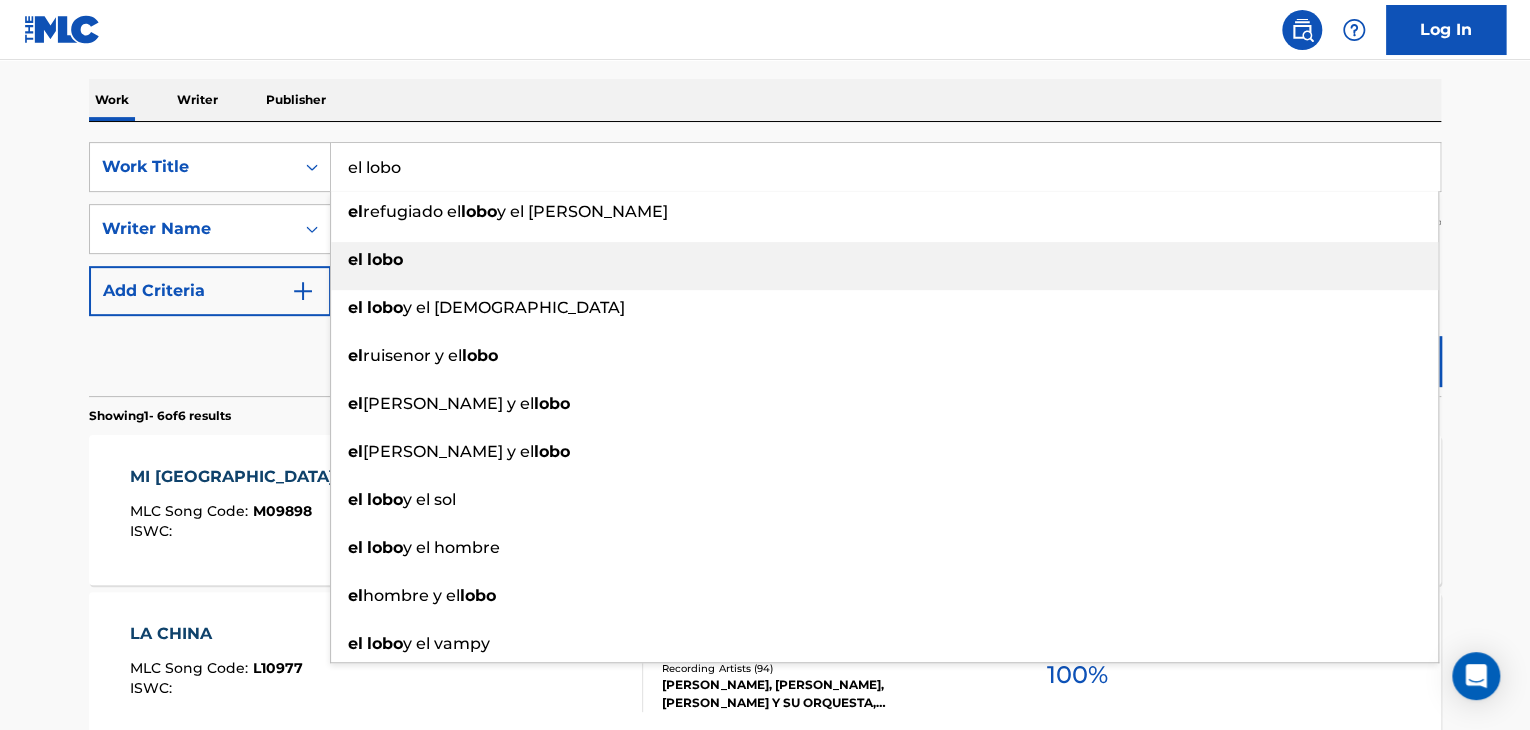 click on "lobo" at bounding box center (385, 259) 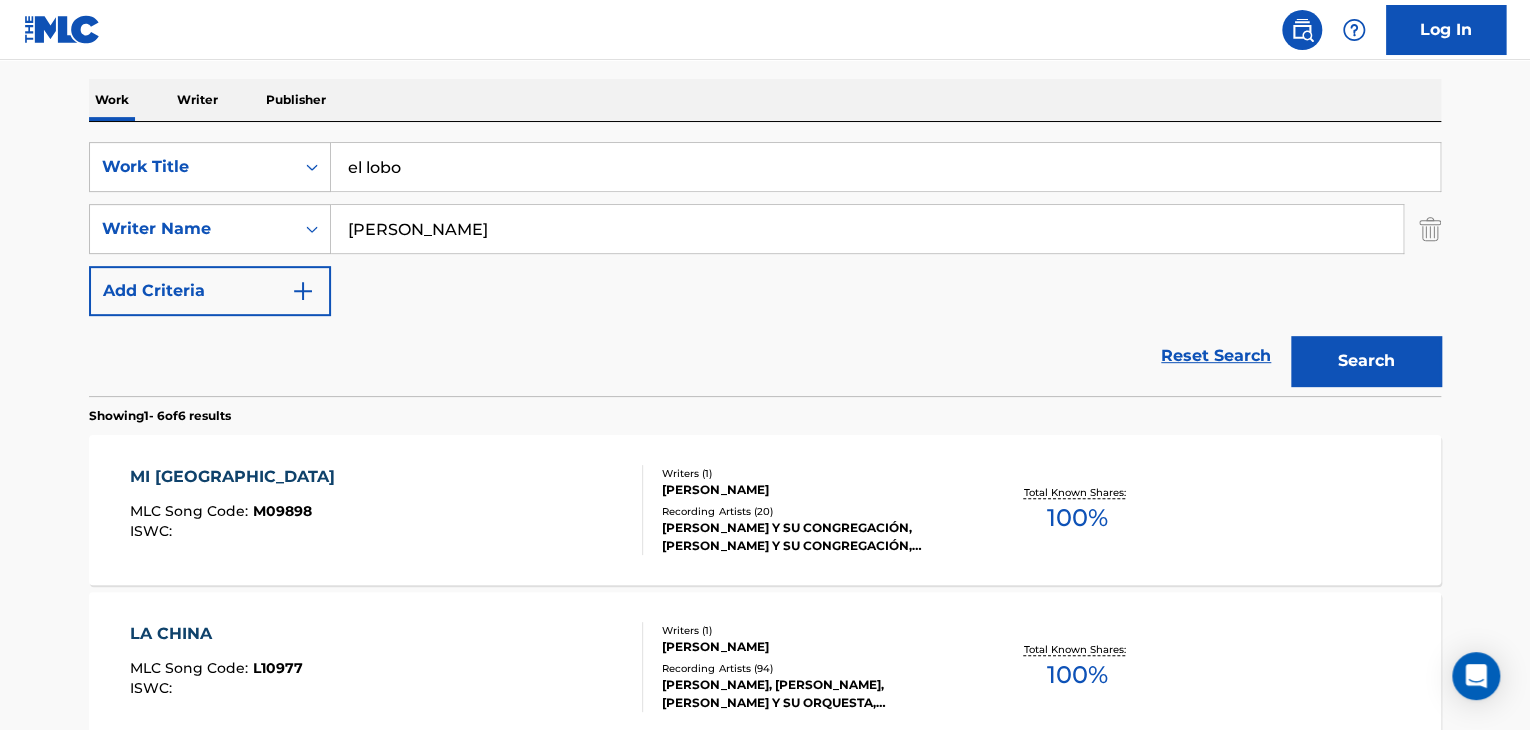 click on "Search" at bounding box center (1366, 361) 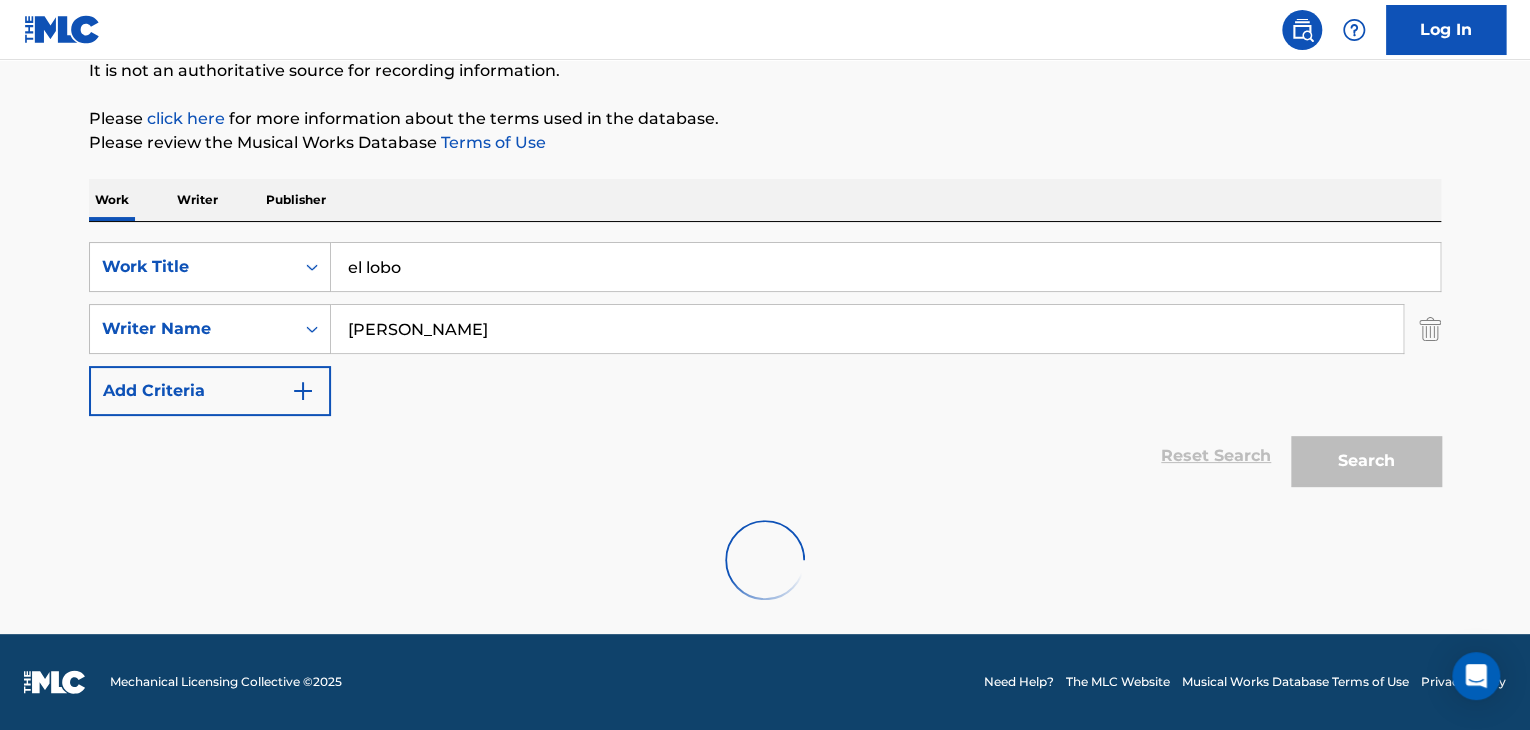 scroll, scrollTop: 303, scrollLeft: 0, axis: vertical 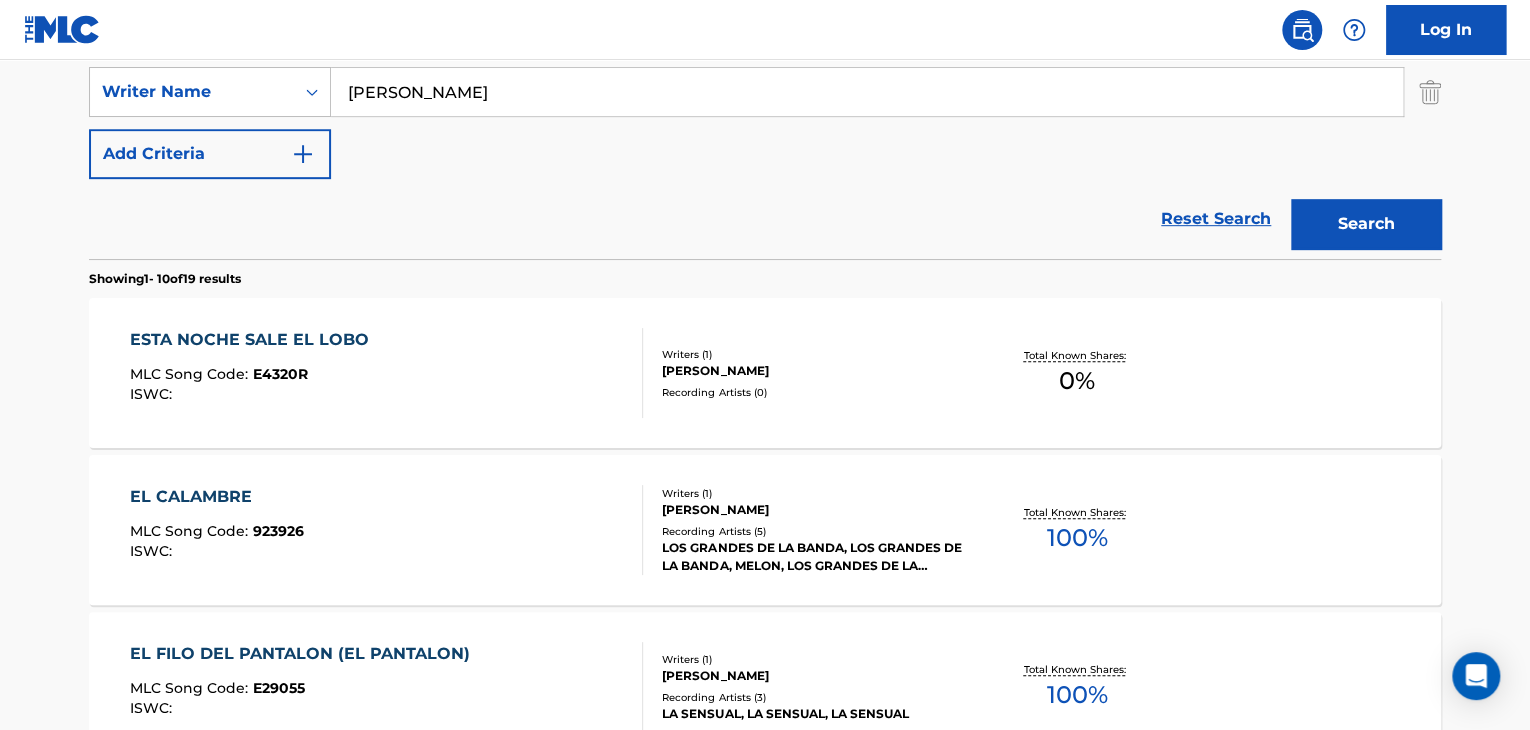 click on "ESTA NOCHE SALE EL LOBO" at bounding box center [254, 340] 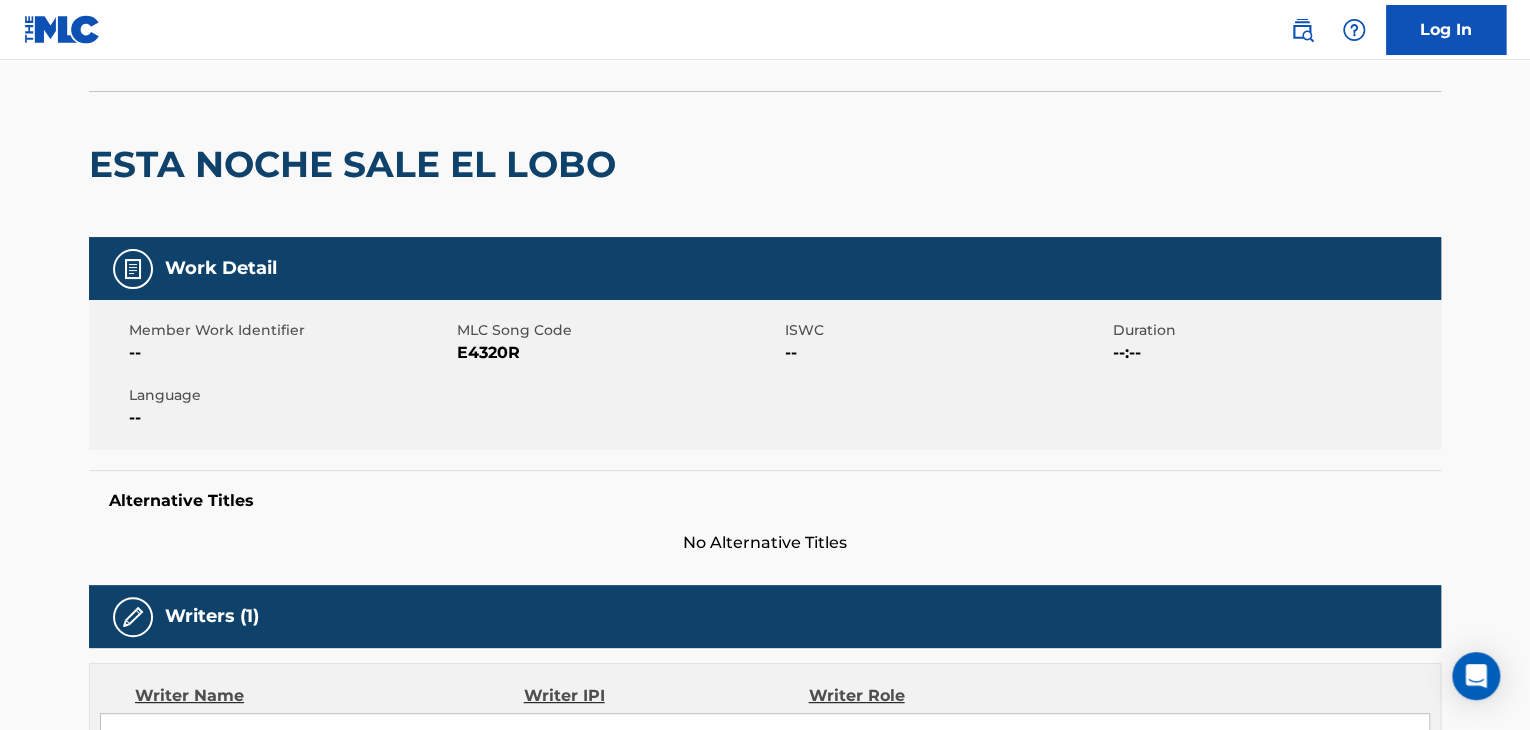 scroll, scrollTop: 0, scrollLeft: 0, axis: both 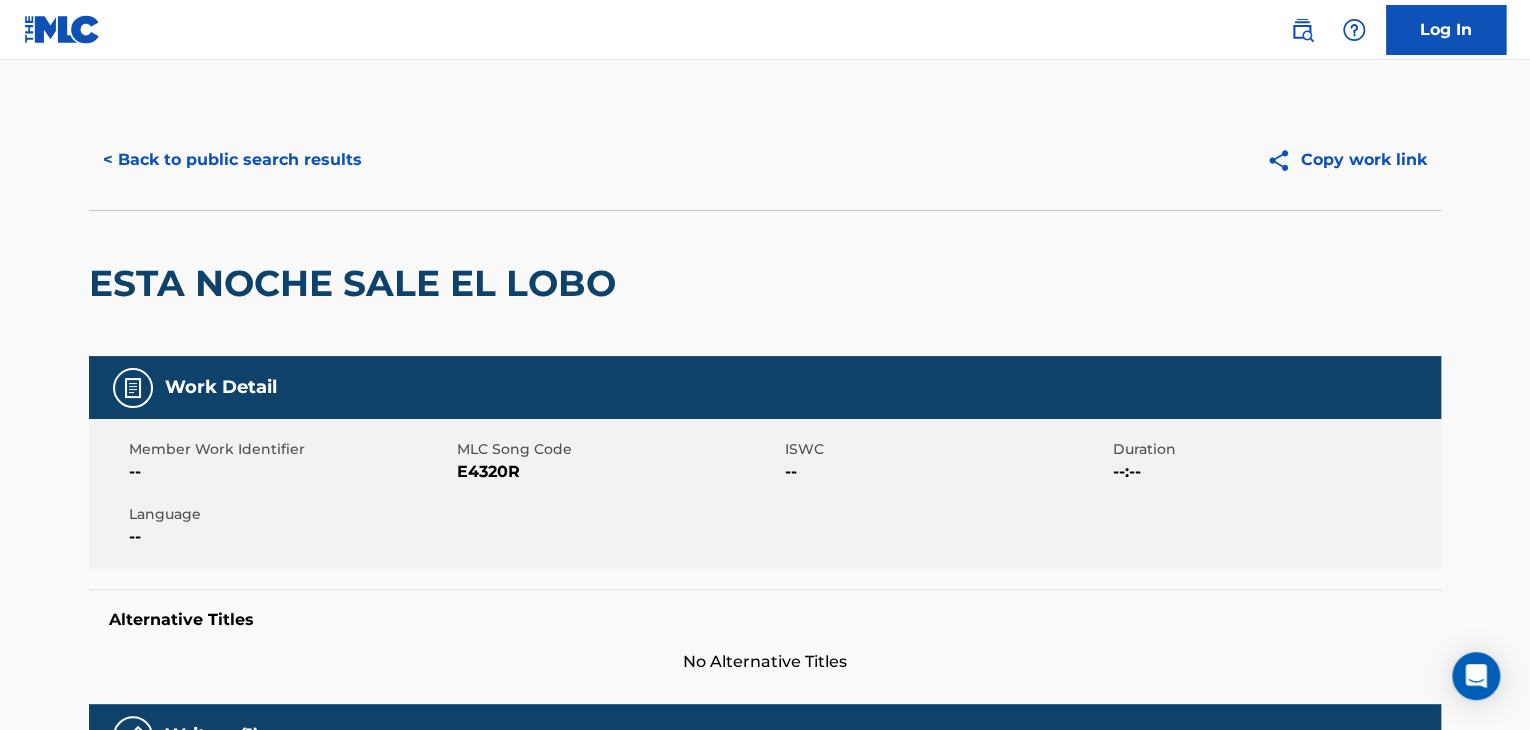 click on "< Back to public search results" at bounding box center [232, 160] 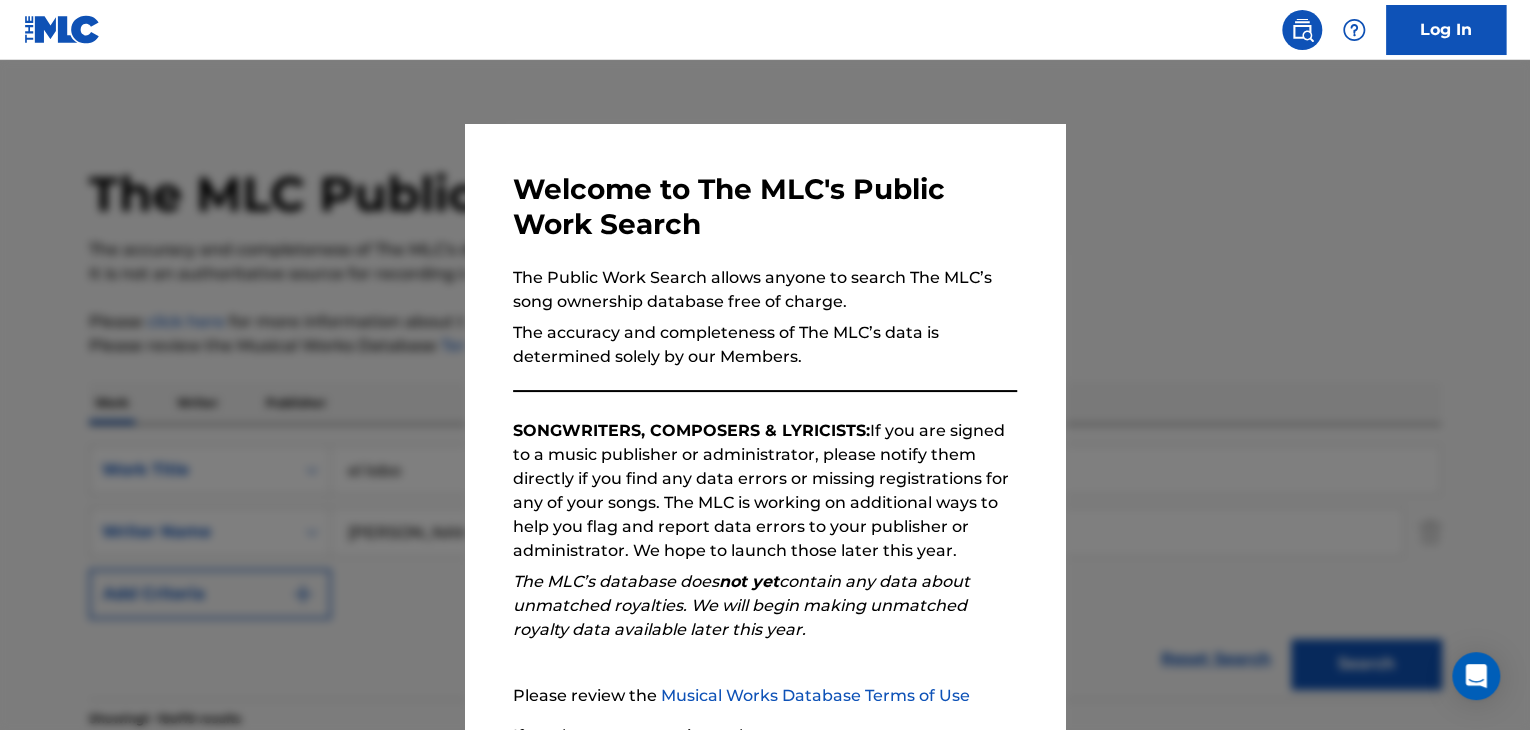 scroll, scrollTop: 440, scrollLeft: 0, axis: vertical 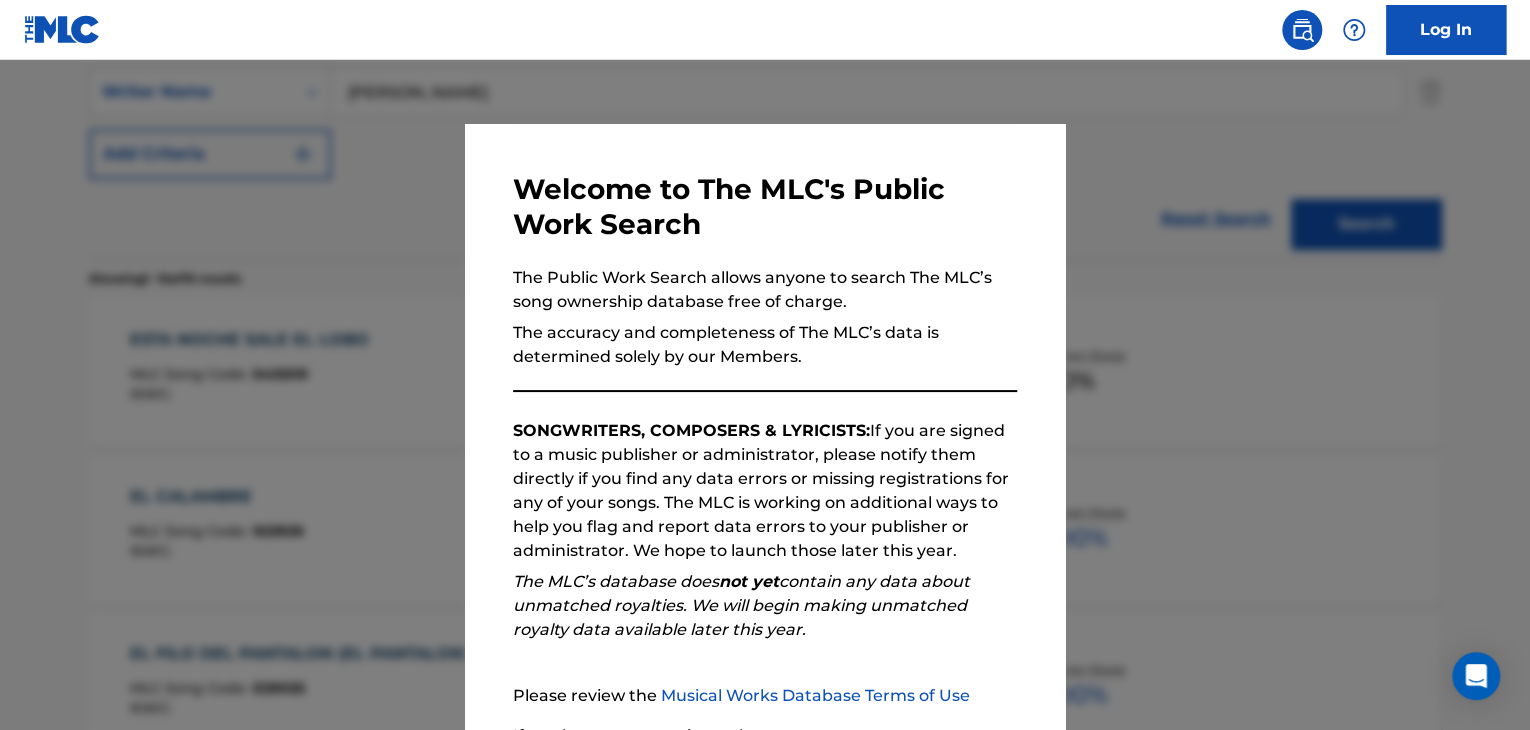 click at bounding box center (765, 425) 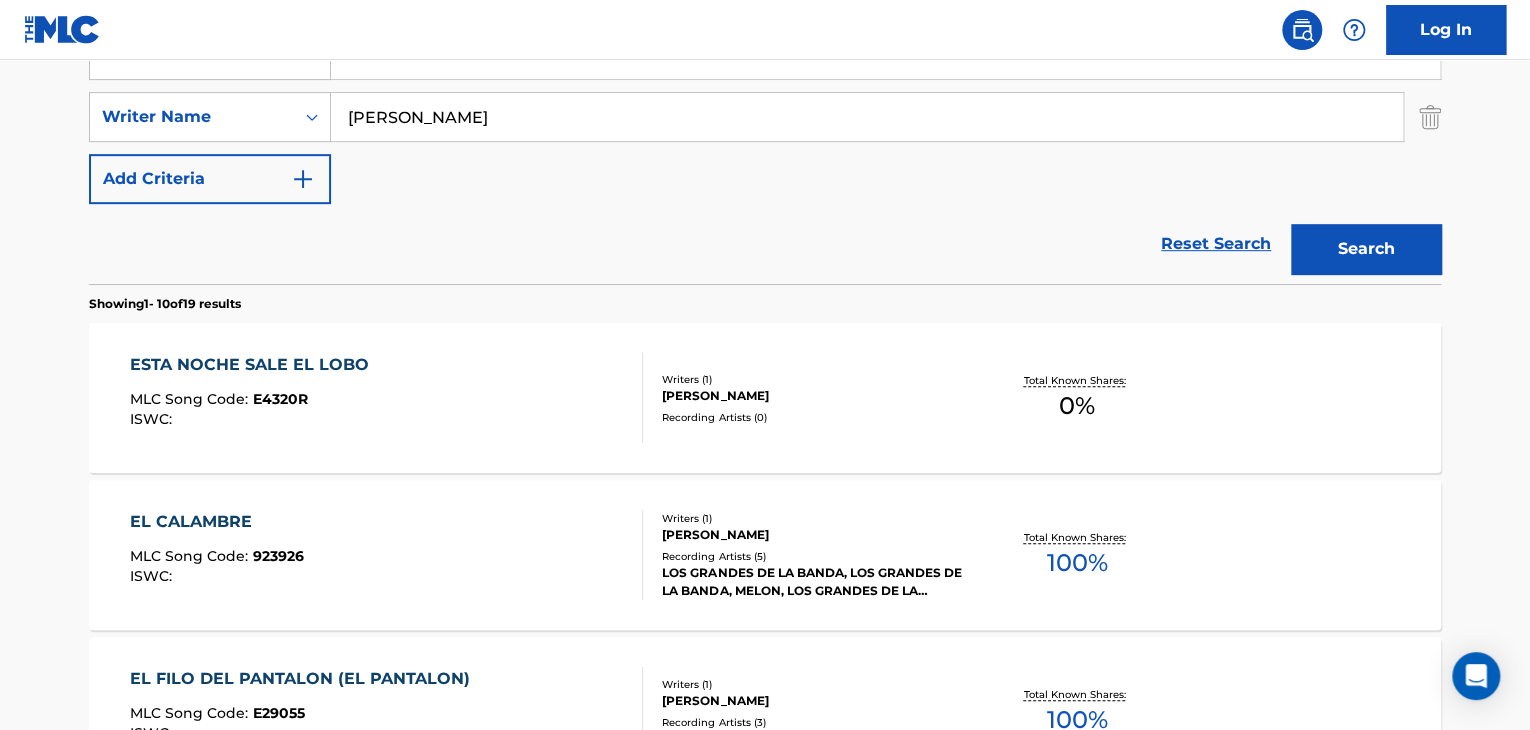 scroll, scrollTop: 418, scrollLeft: 0, axis: vertical 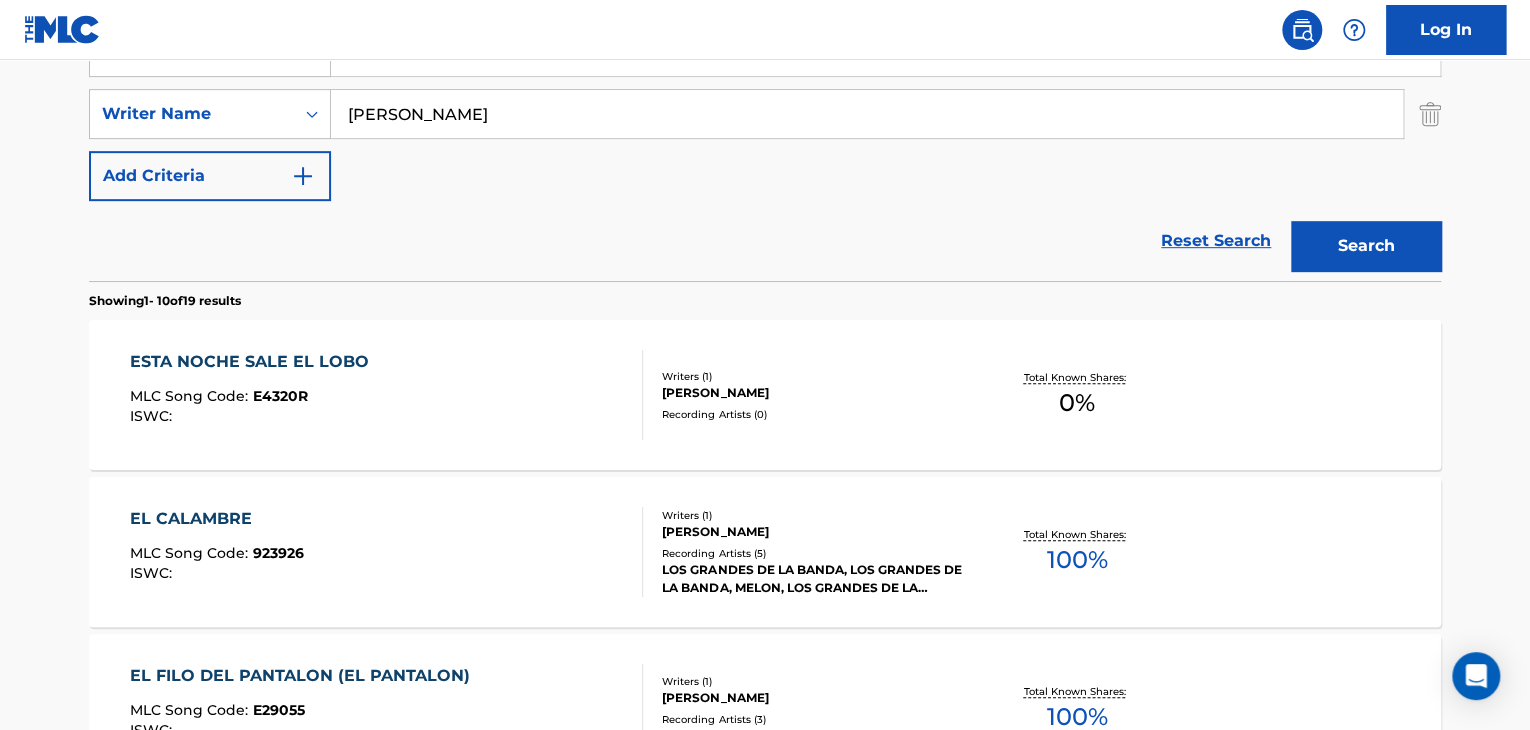 click on "ESTA NOCHE SALE EL LOBO" at bounding box center [254, 362] 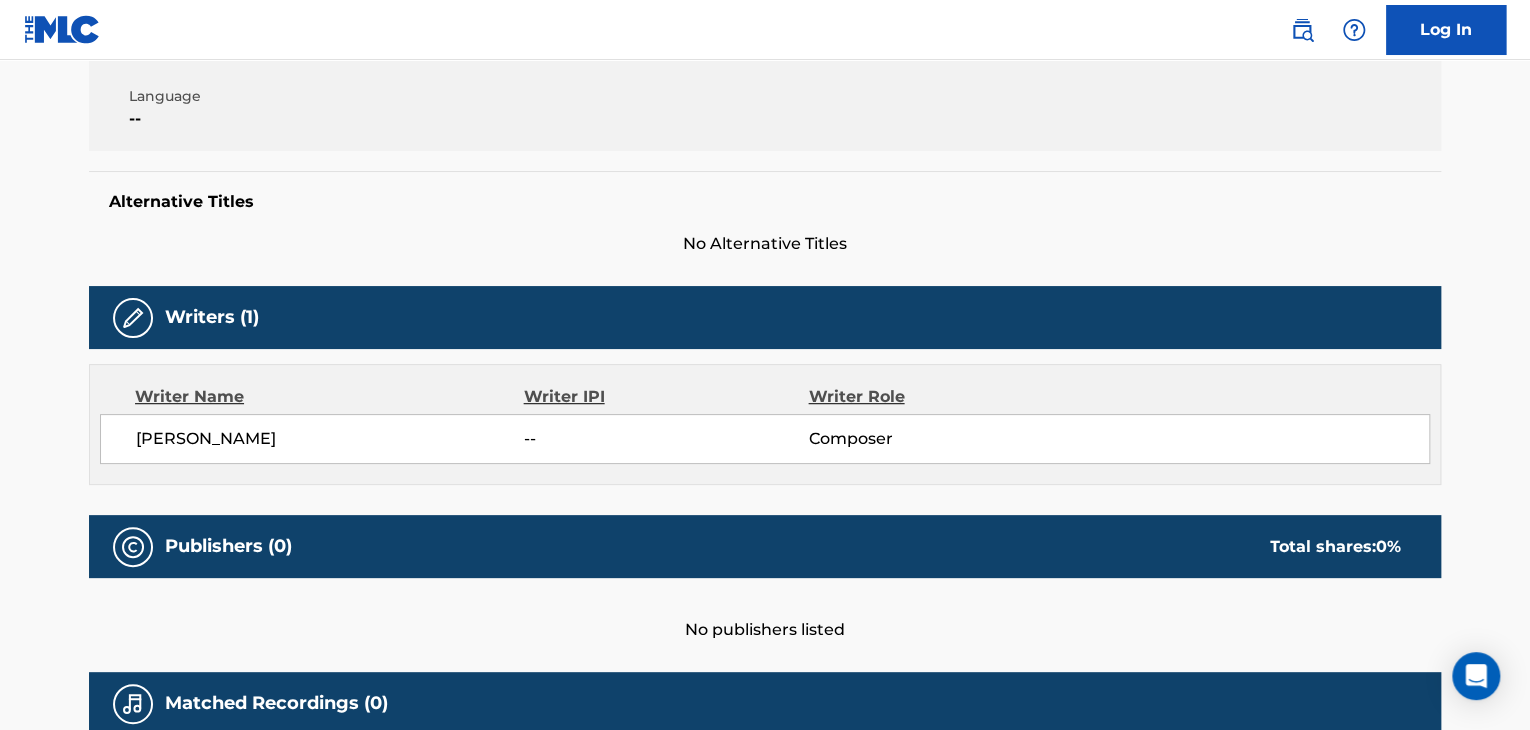 scroll, scrollTop: 0, scrollLeft: 0, axis: both 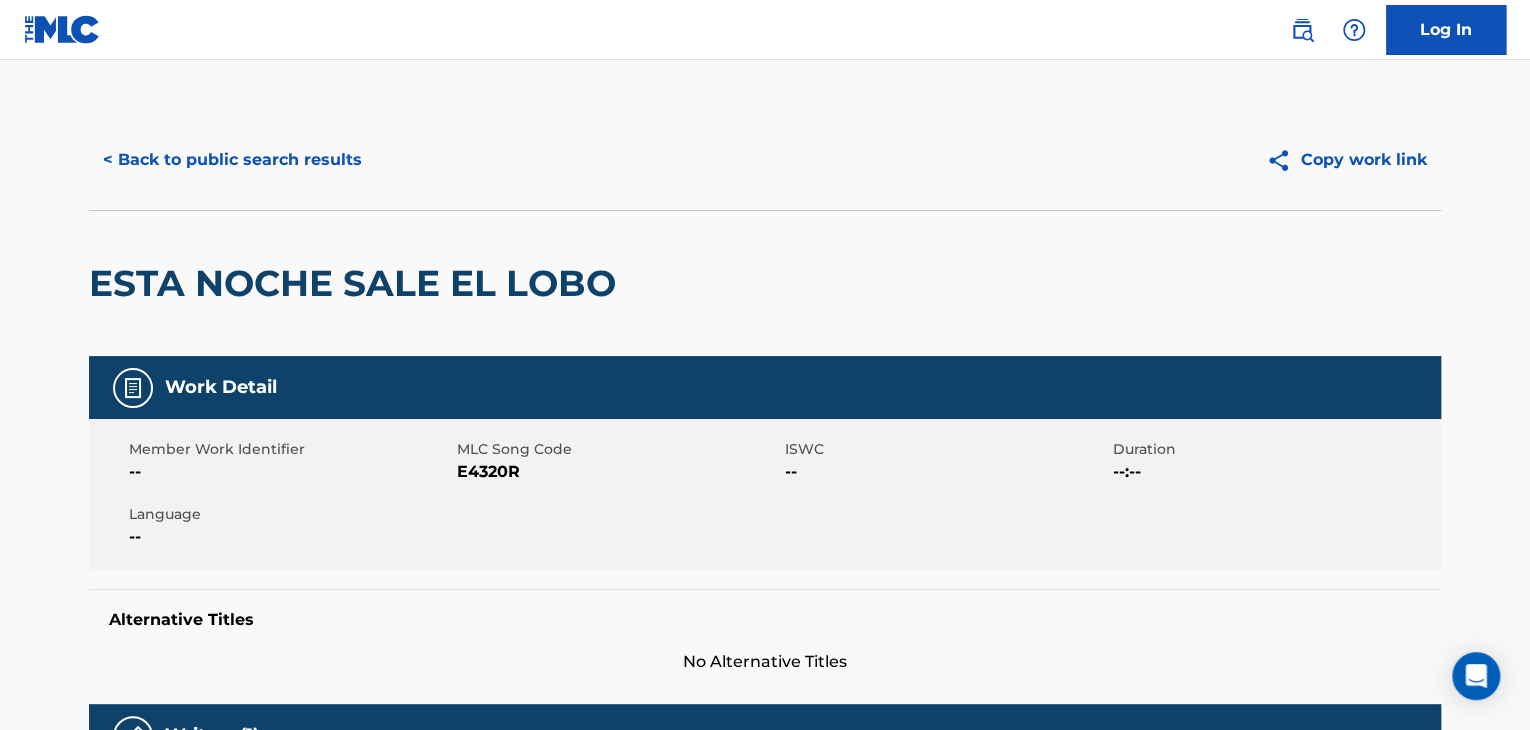 click on "< Back to public search results" at bounding box center [232, 160] 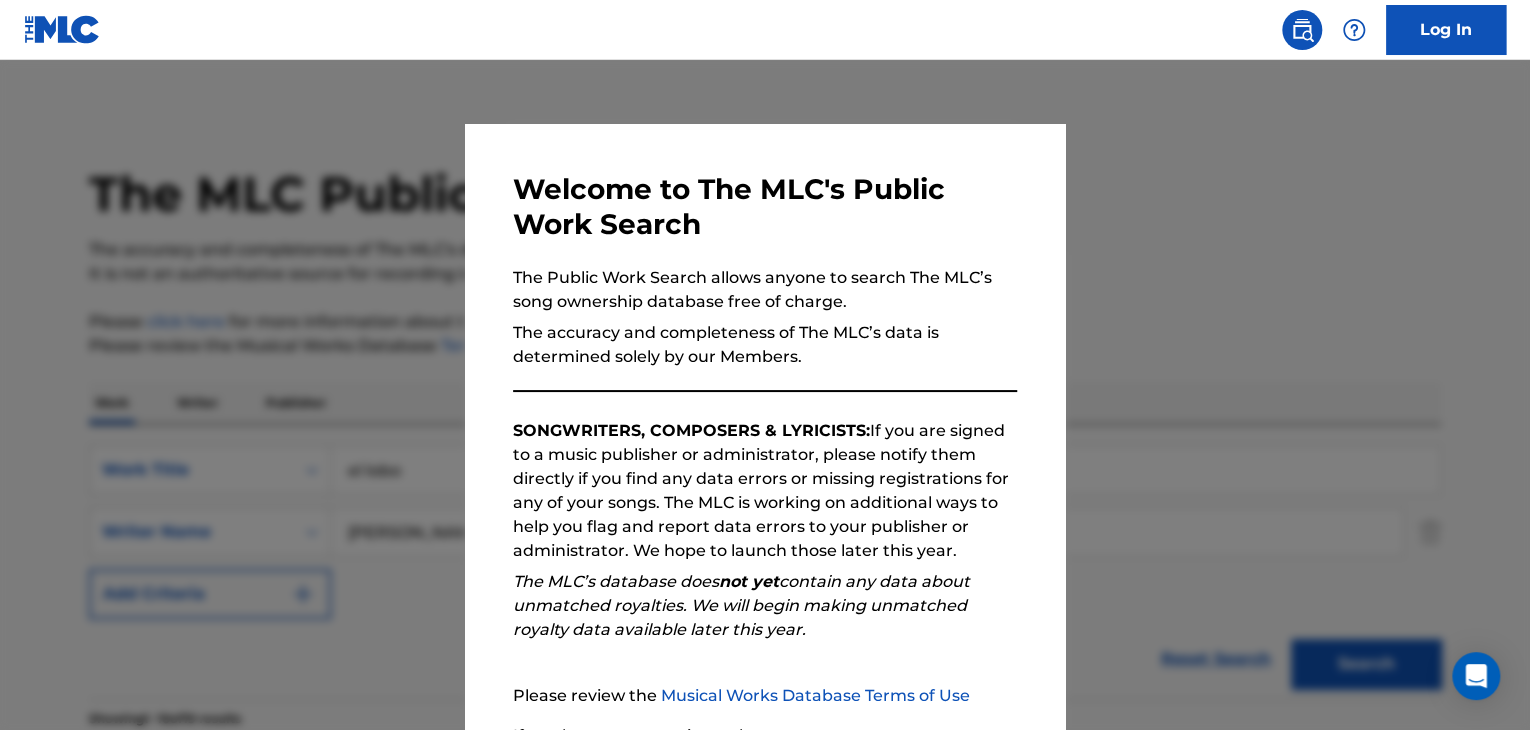scroll, scrollTop: 418, scrollLeft: 0, axis: vertical 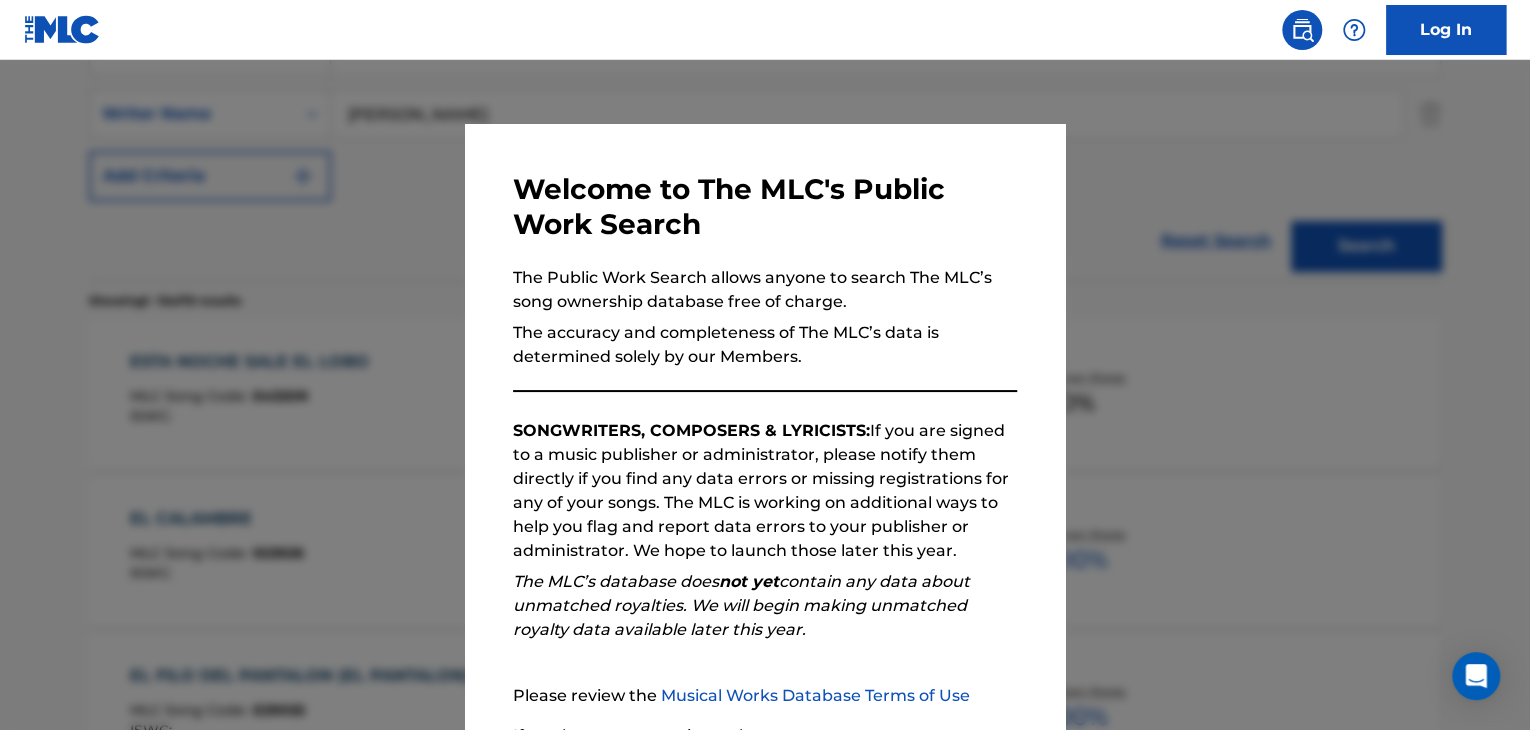 click at bounding box center [765, 425] 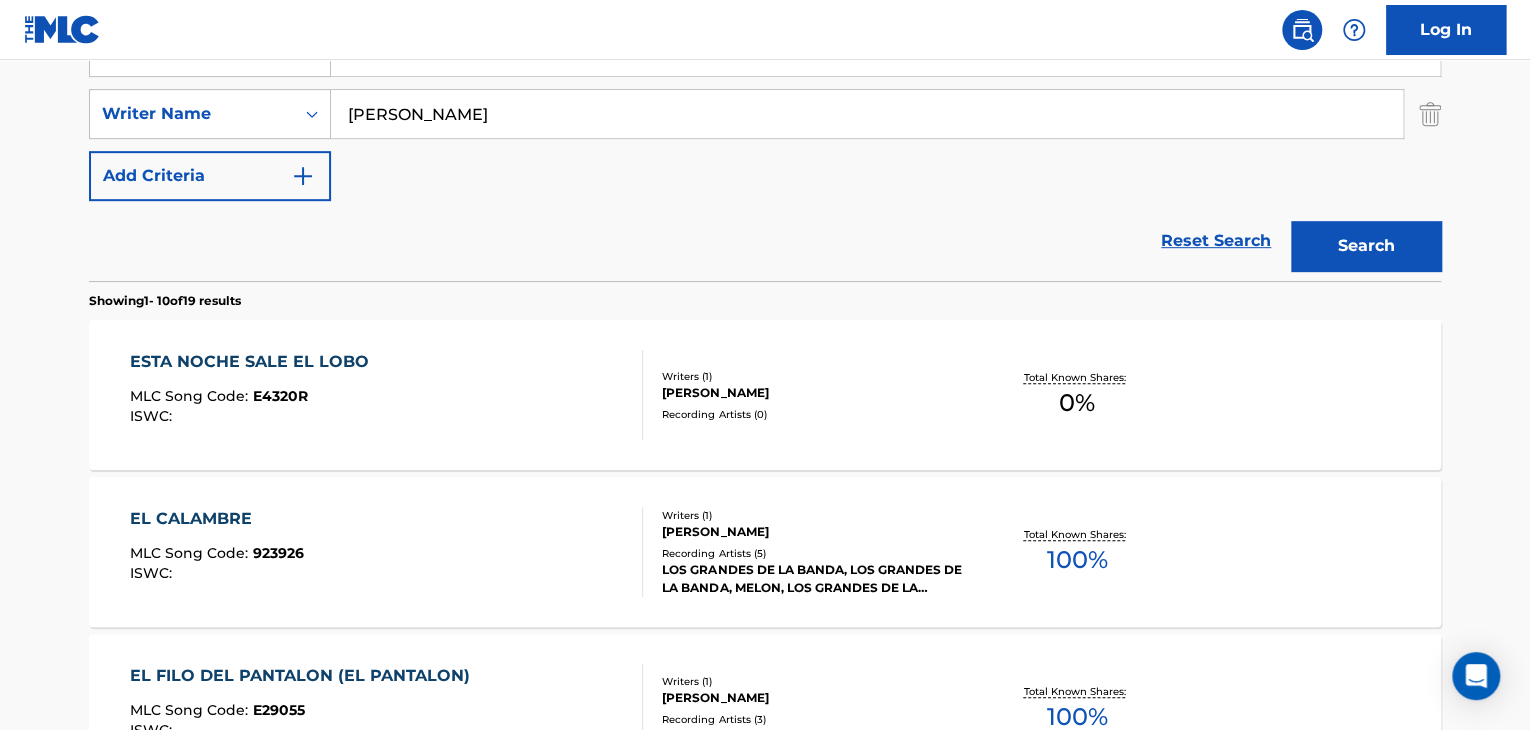 scroll, scrollTop: 24, scrollLeft: 0, axis: vertical 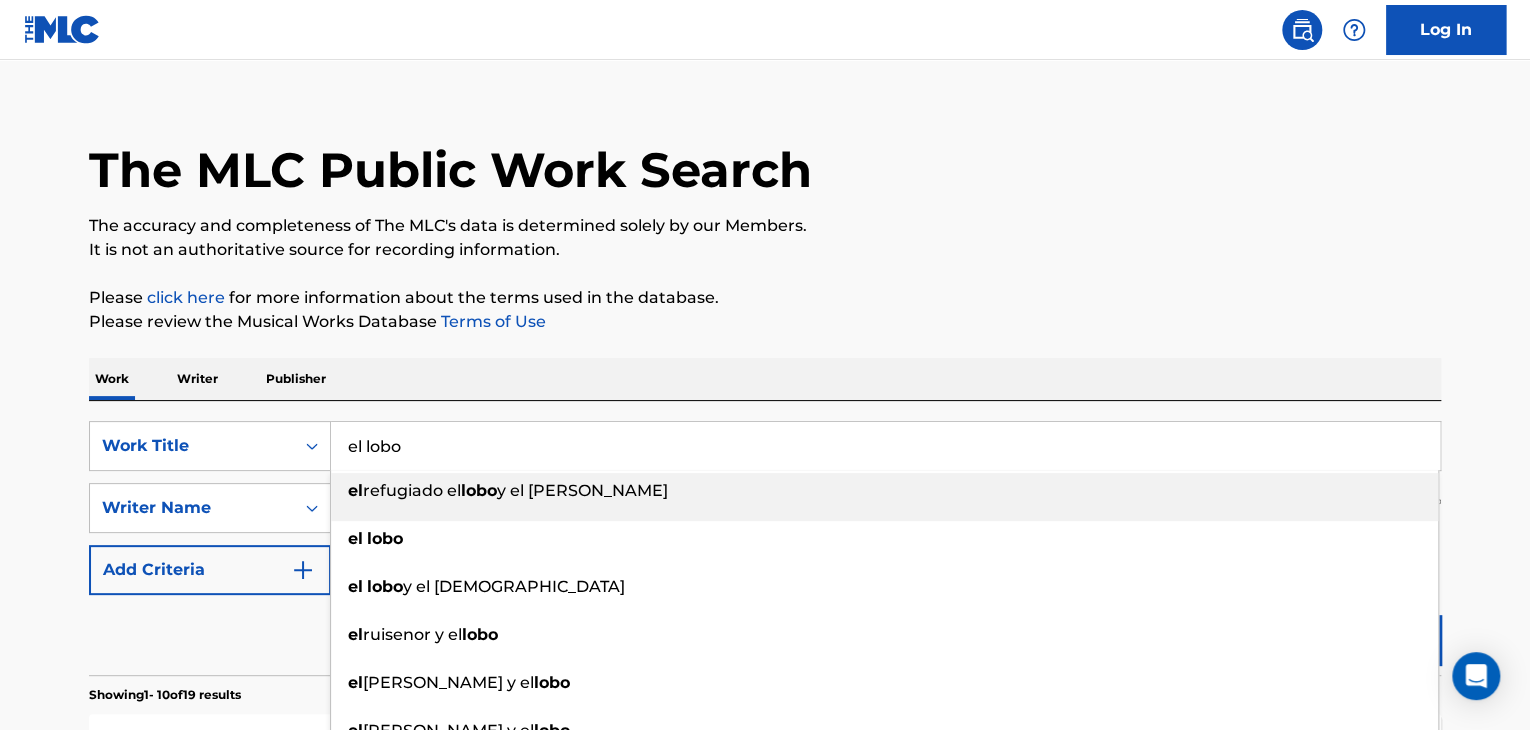 click on "el lobo" at bounding box center [885, 446] 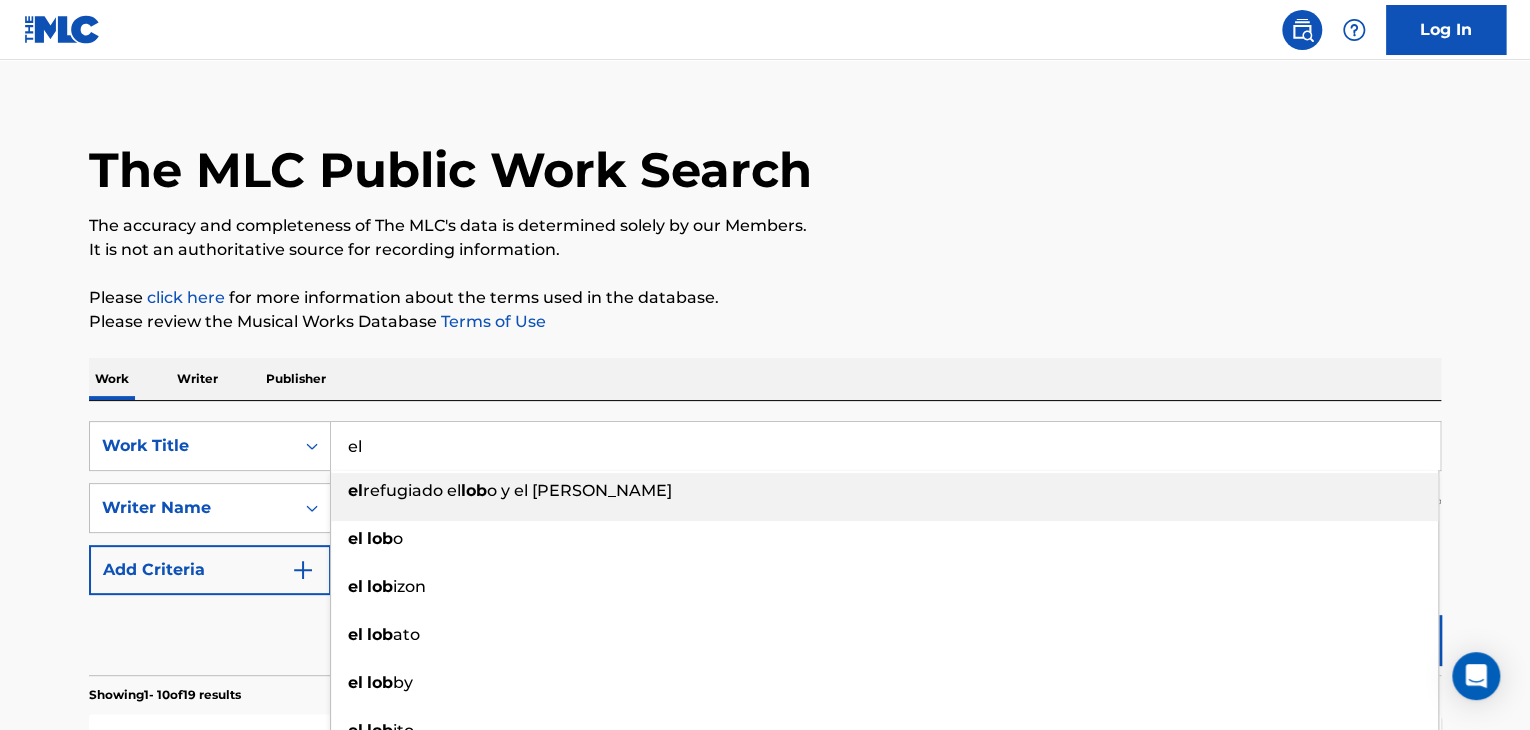 type on "e" 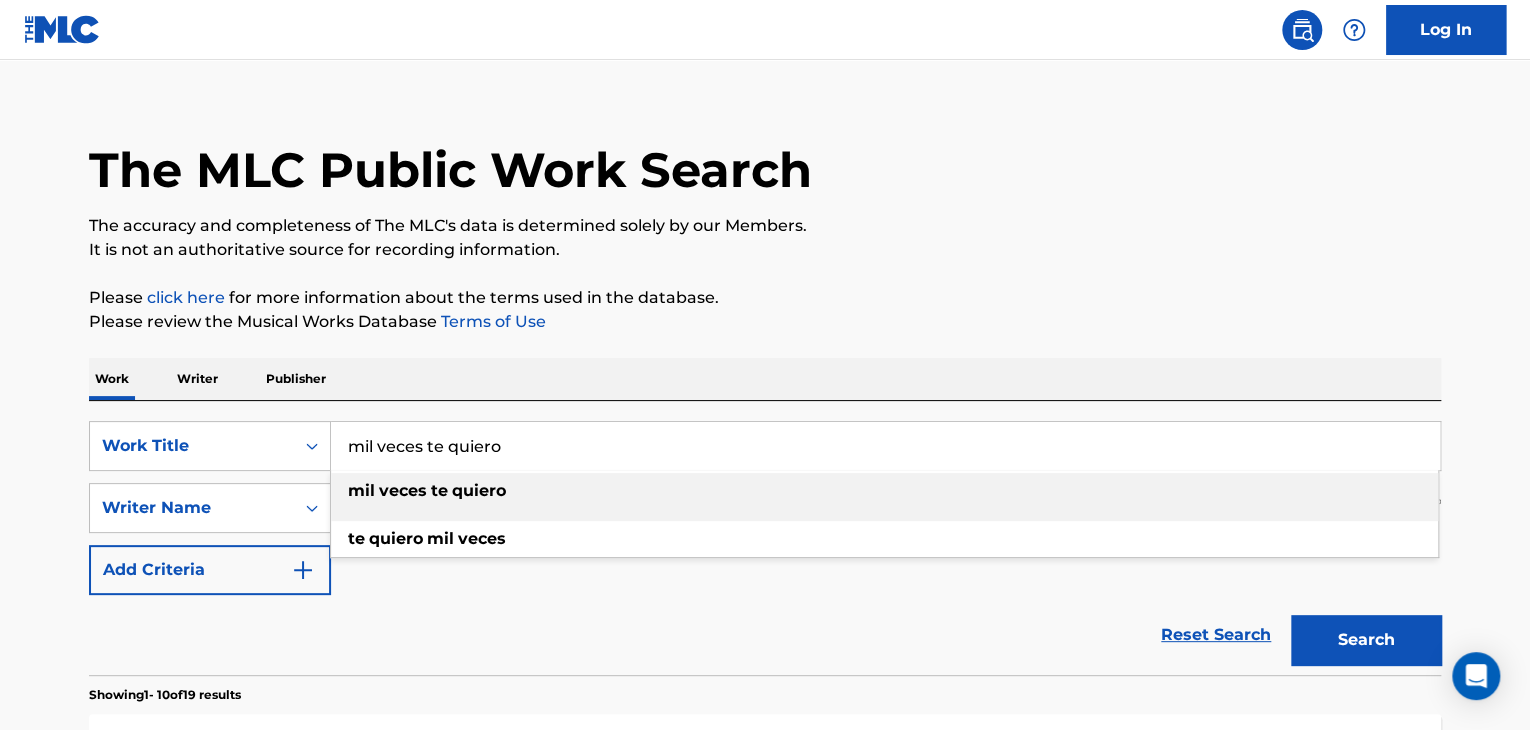 click on "te" at bounding box center [439, 490] 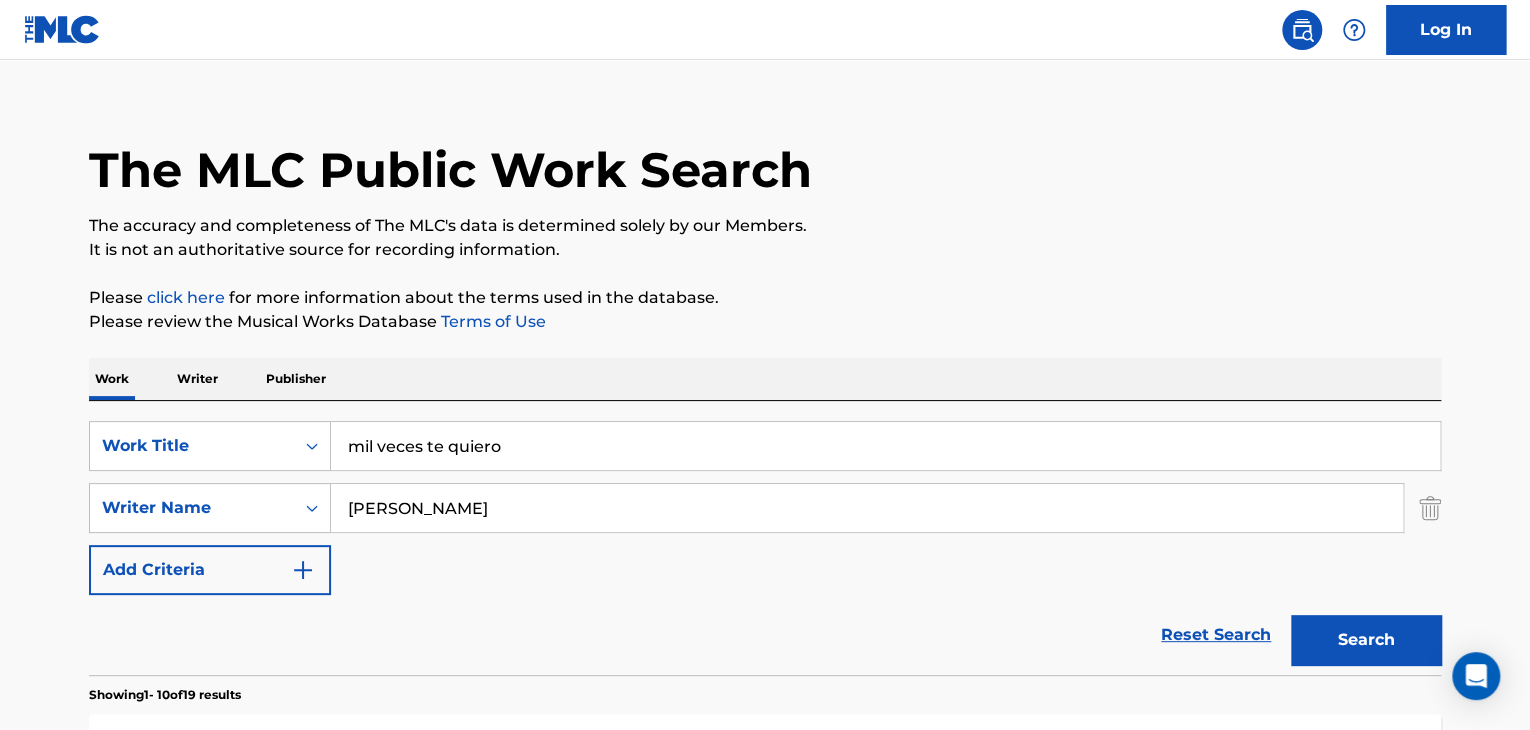 click on "Search" at bounding box center [1366, 640] 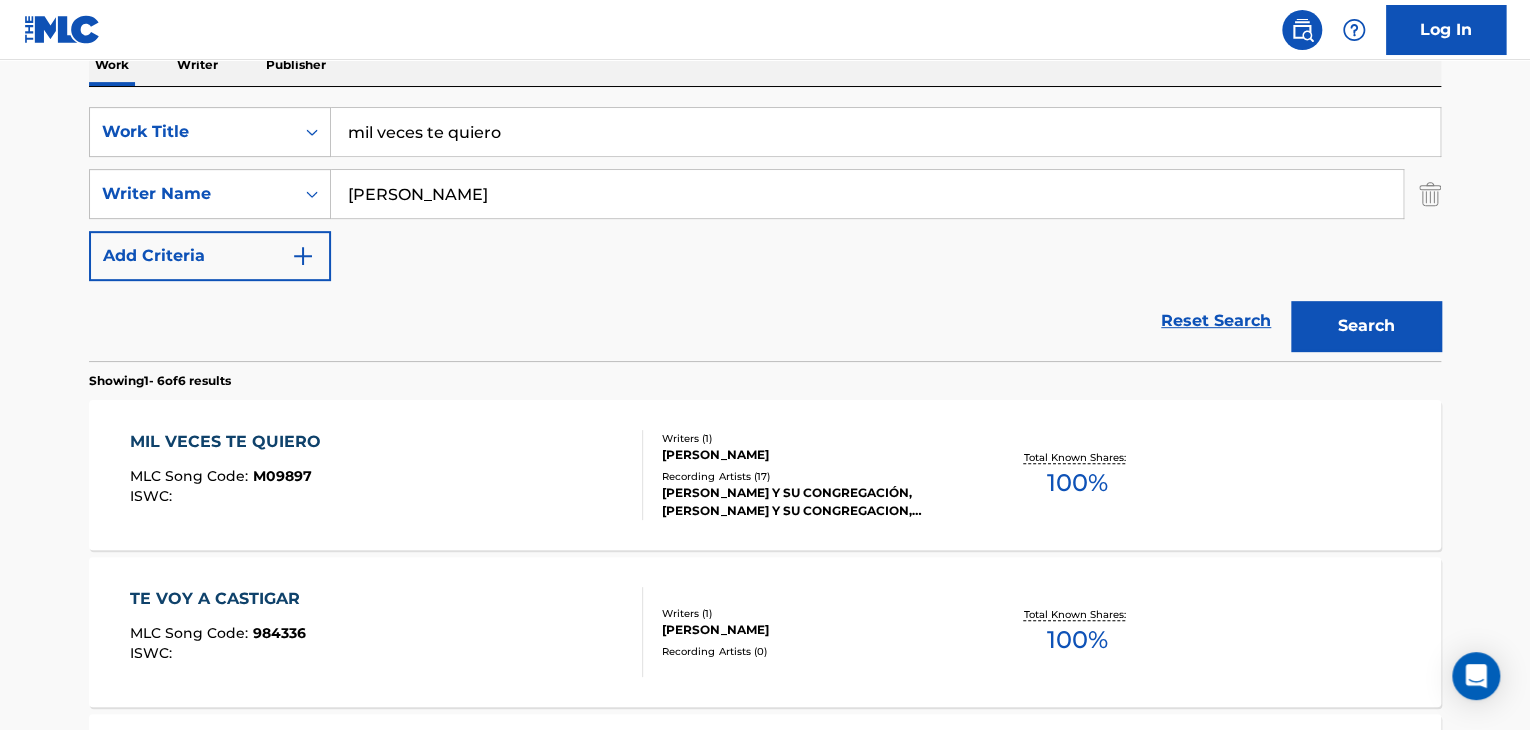 scroll, scrollTop: 377, scrollLeft: 0, axis: vertical 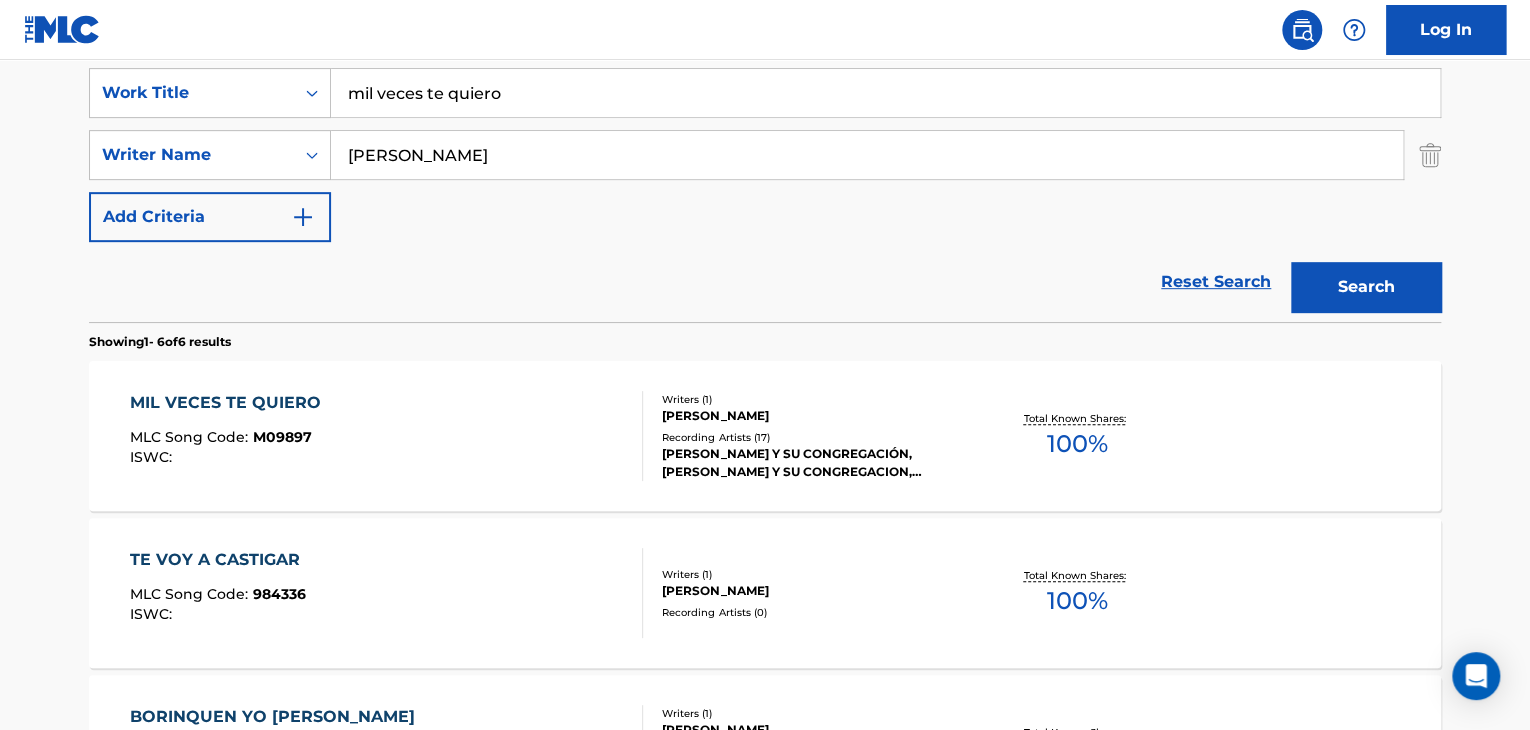 click on "MIL VECES TE QUIERO" at bounding box center (230, 403) 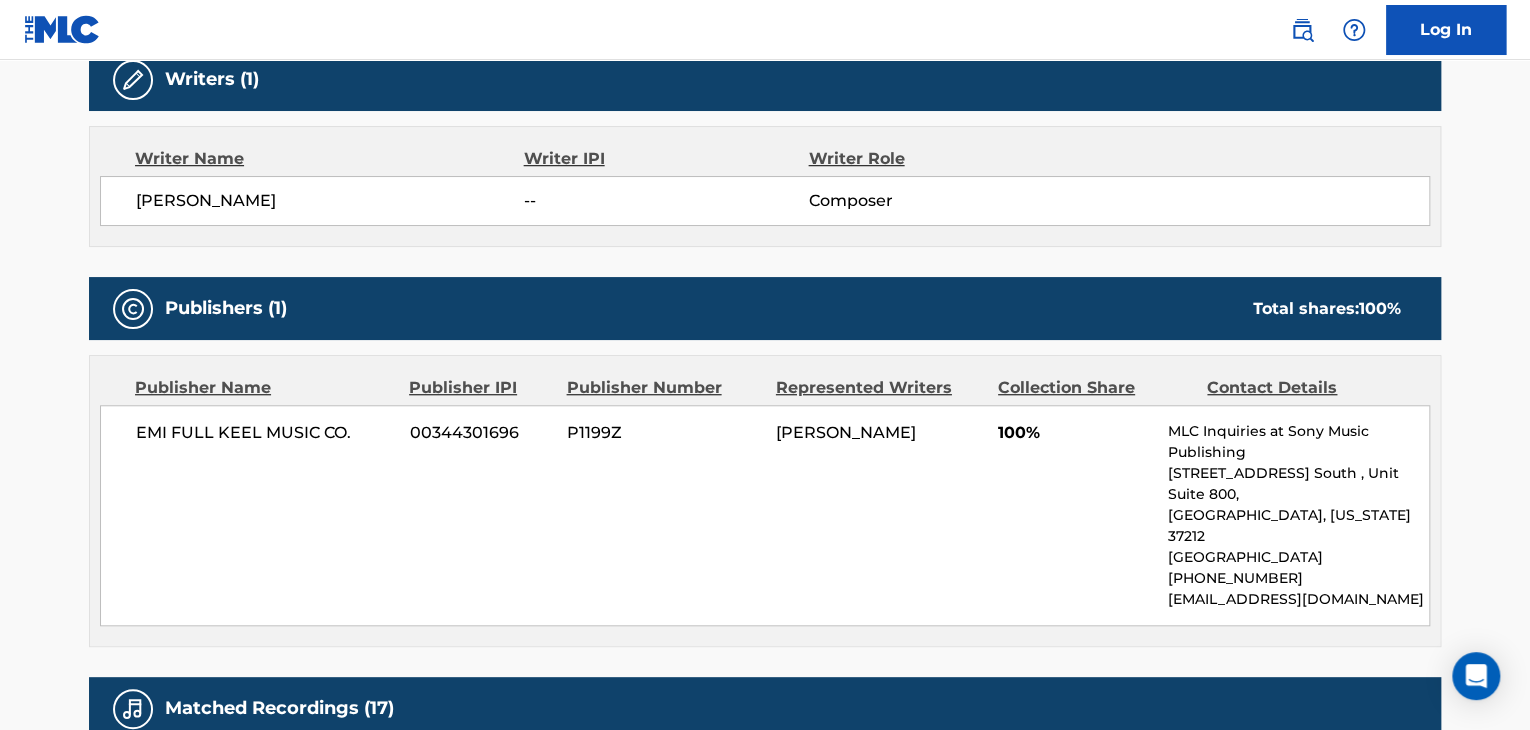 scroll, scrollTop: 658, scrollLeft: 0, axis: vertical 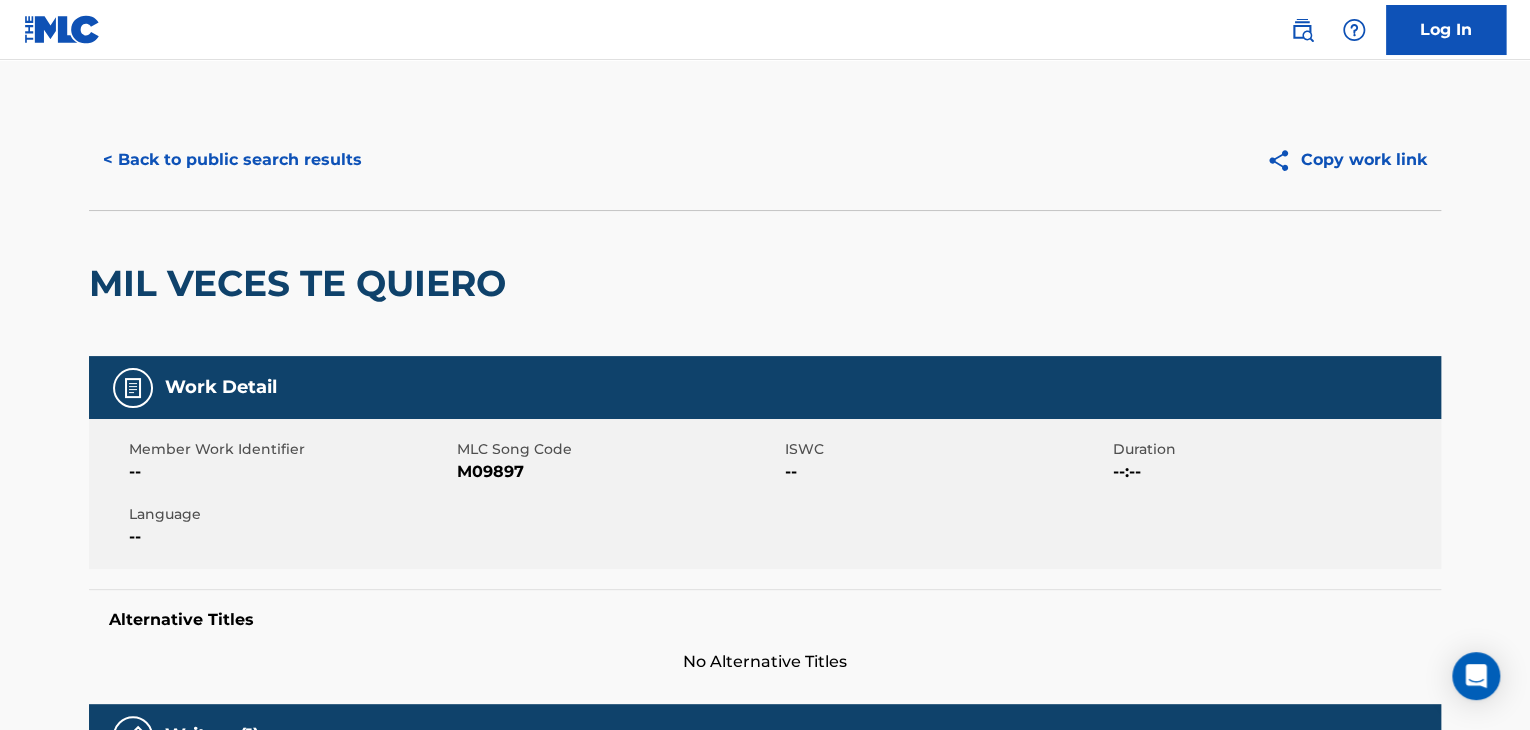 click on "< Back to public search results" at bounding box center (232, 160) 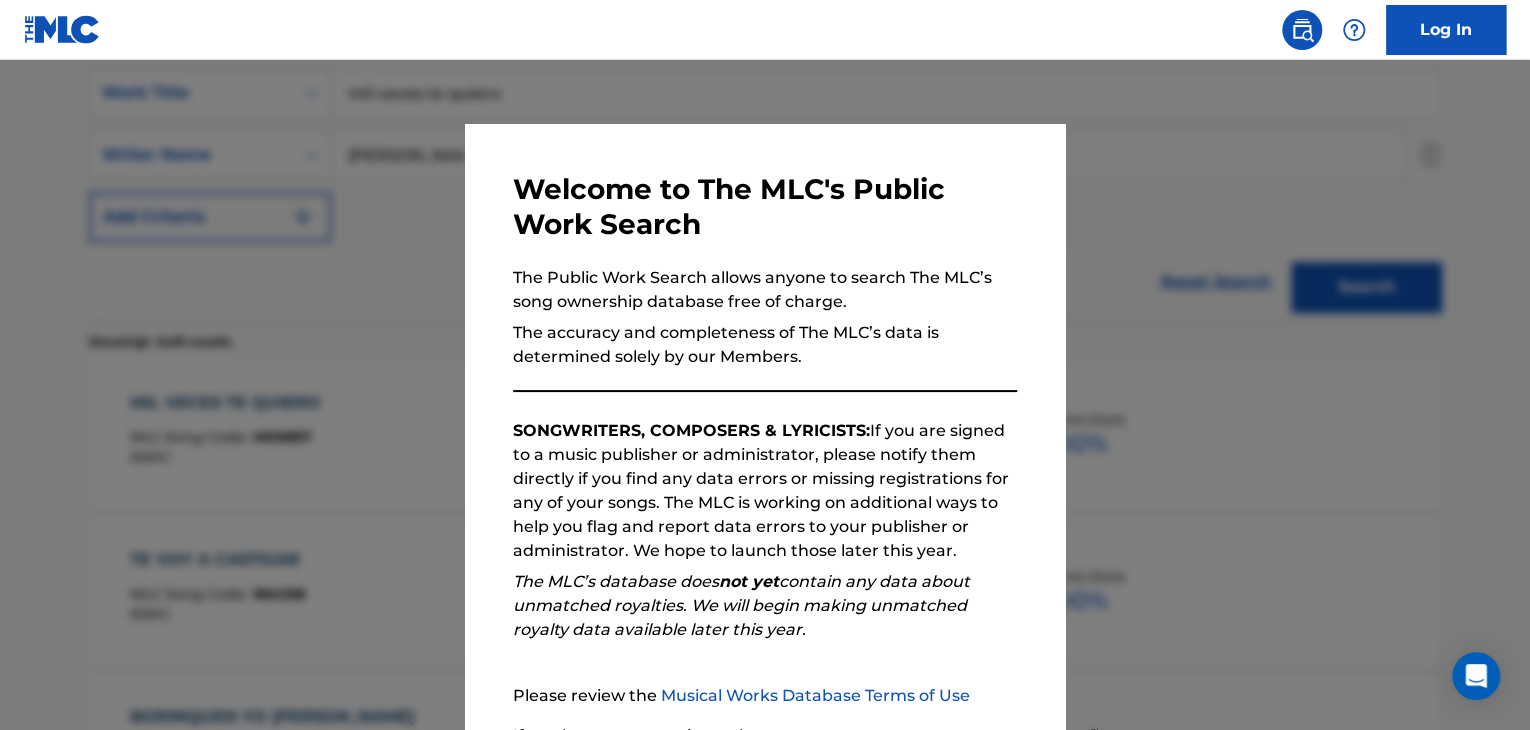 click at bounding box center [765, 425] 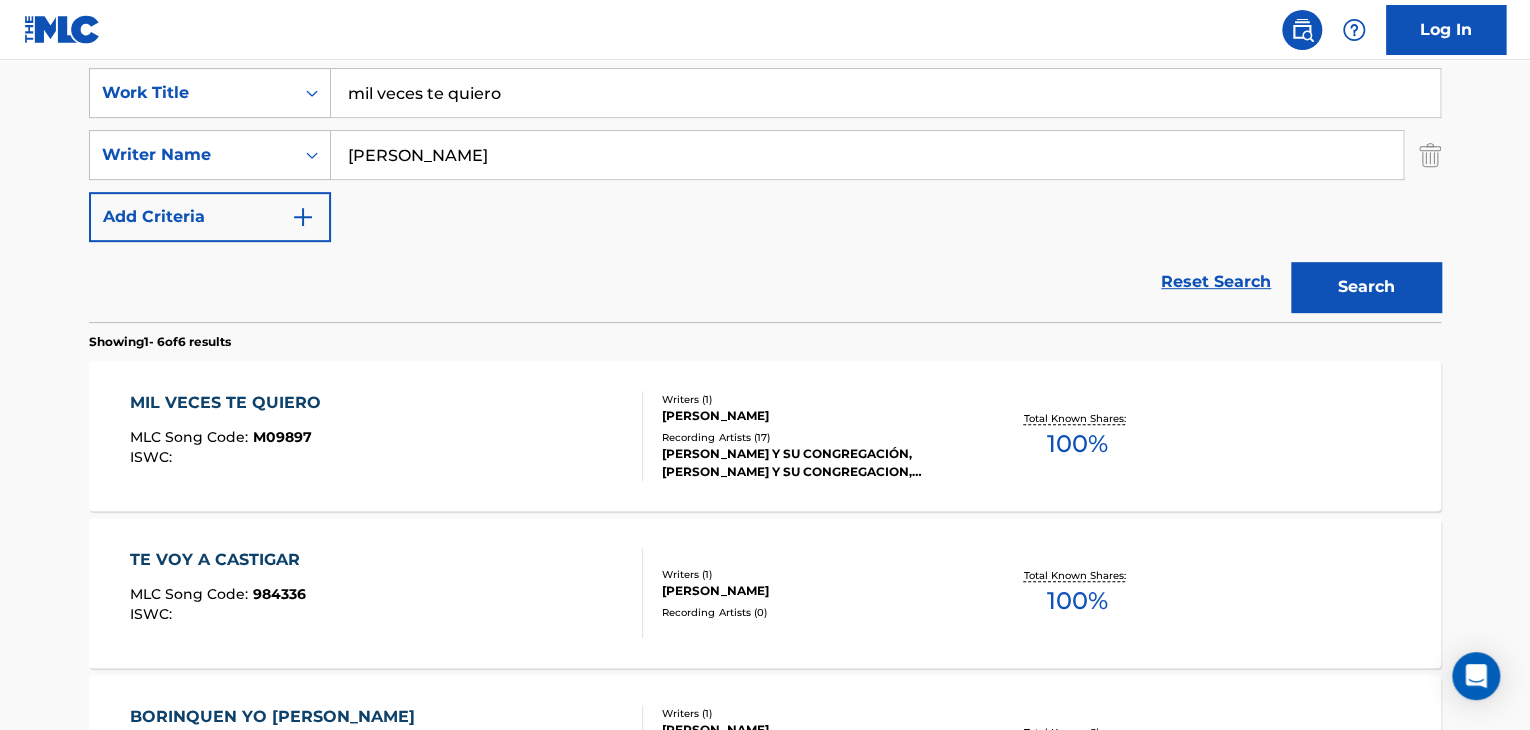 click on "mil veces te quiero" at bounding box center [885, 93] 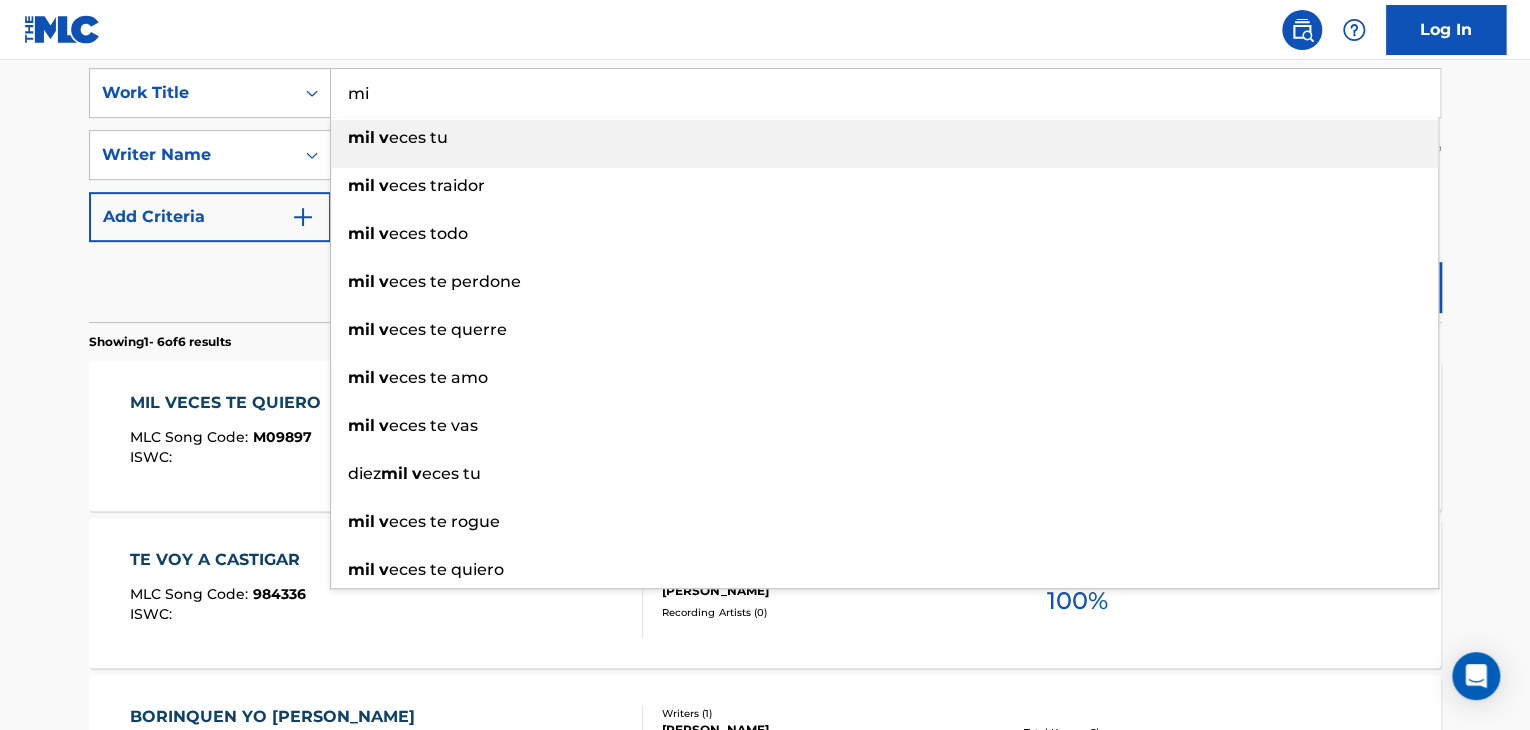 type on "m" 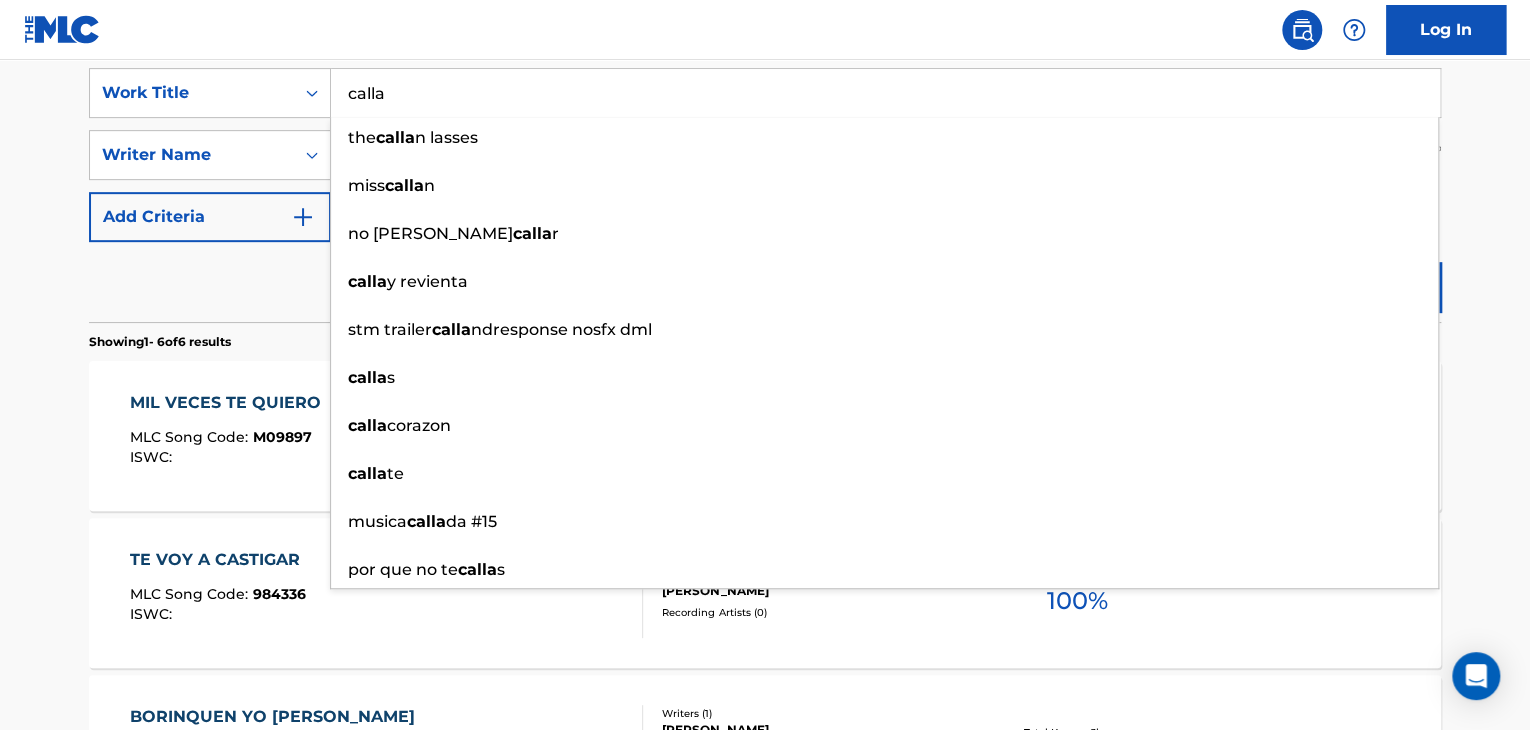 type on "calla" 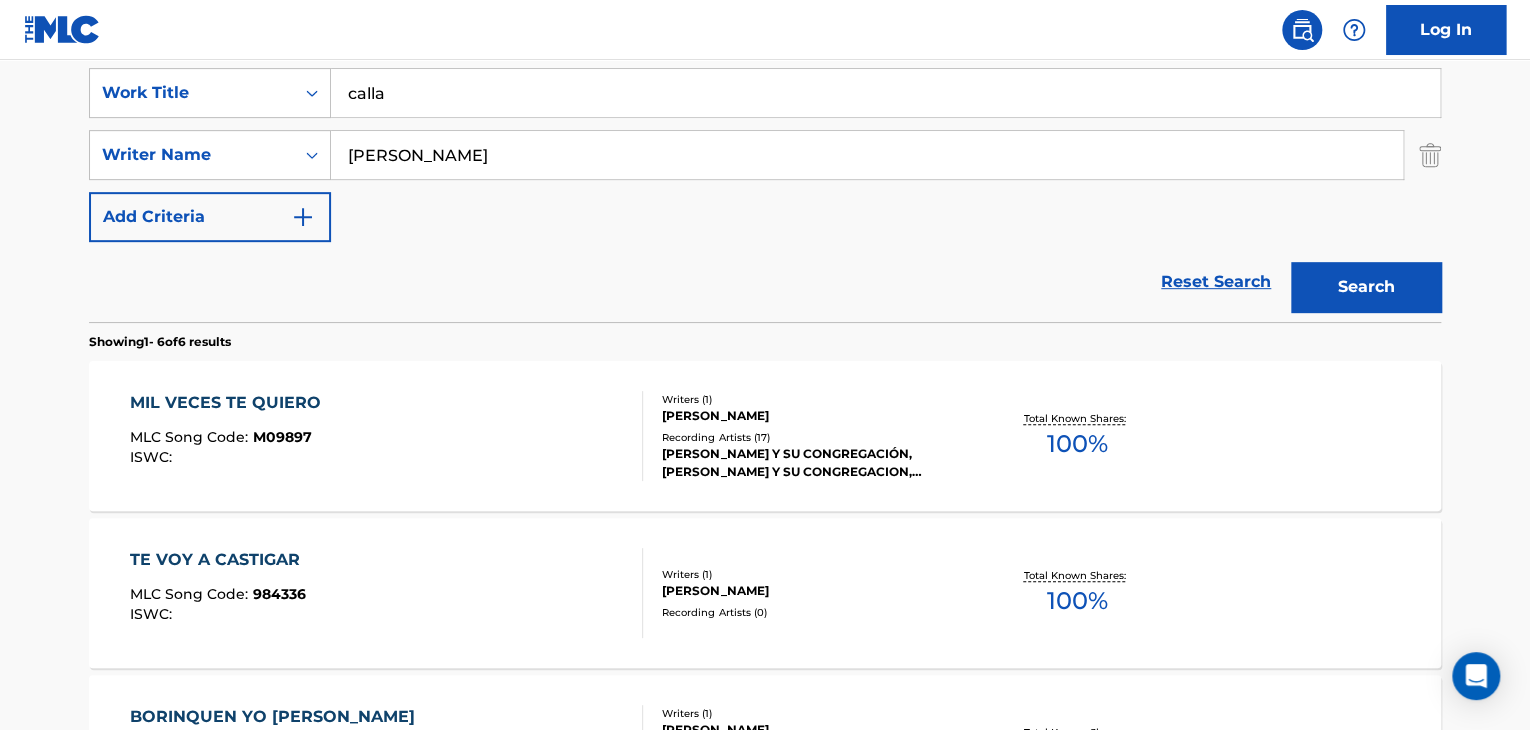 click on "Reset Search Search" at bounding box center (765, 282) 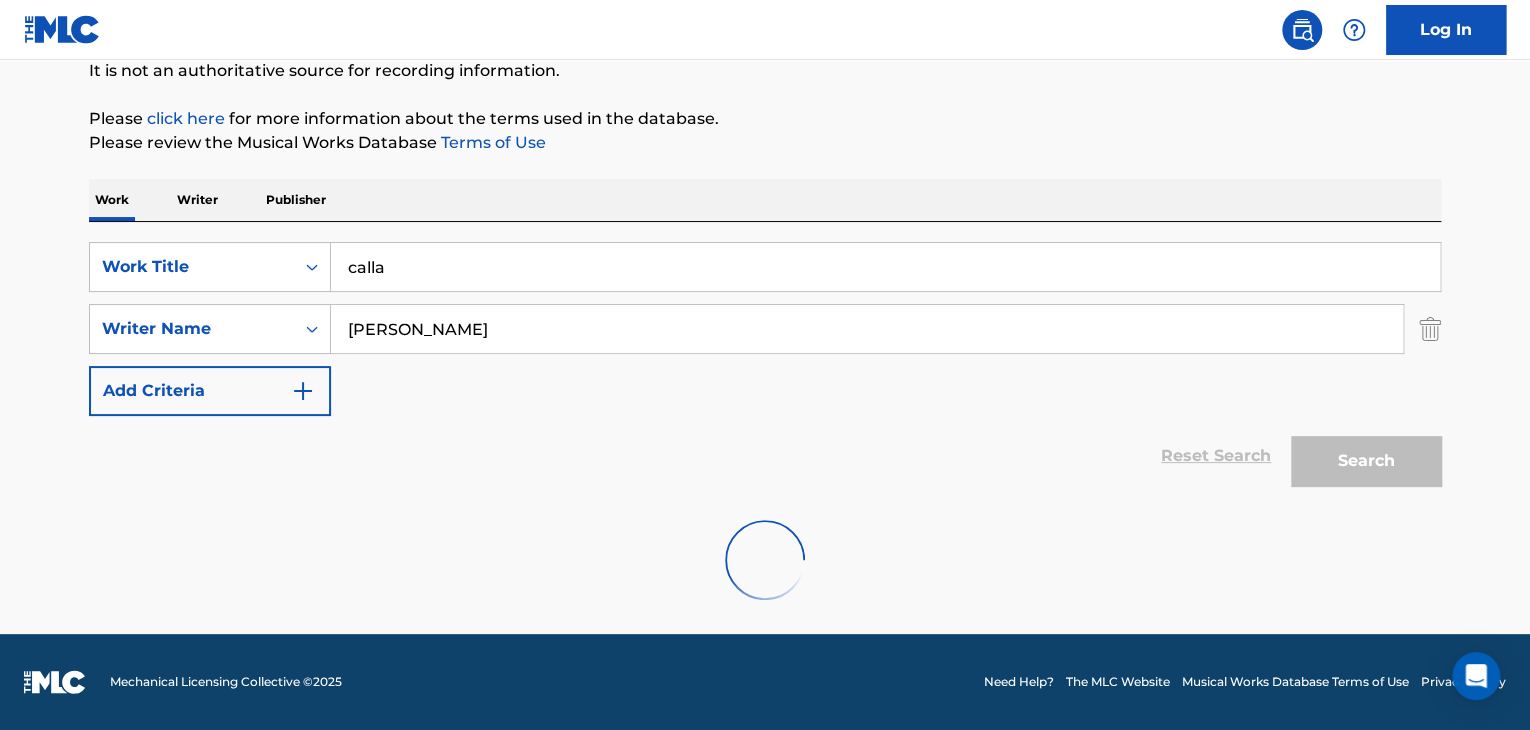 scroll, scrollTop: 358, scrollLeft: 0, axis: vertical 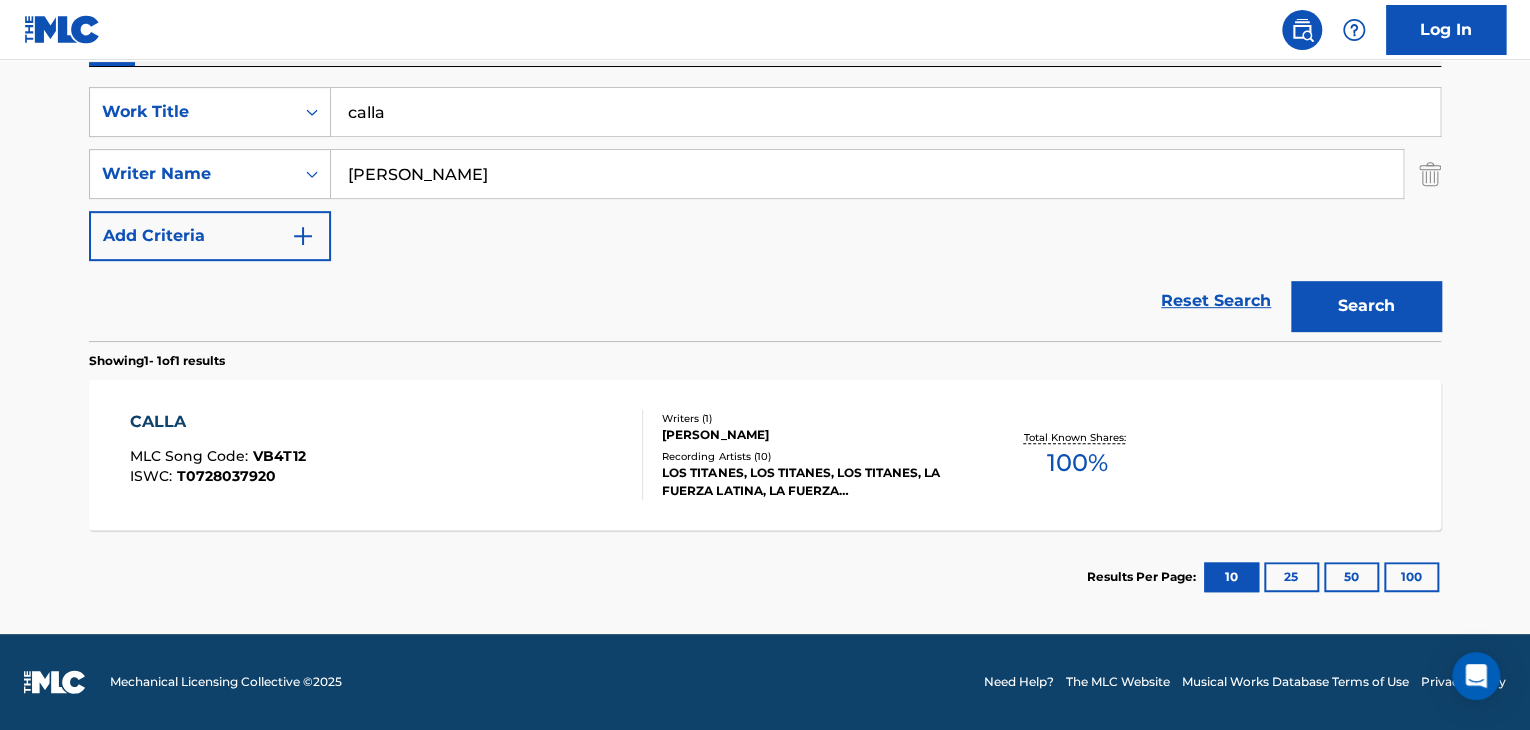 click on "CALLA" at bounding box center [218, 422] 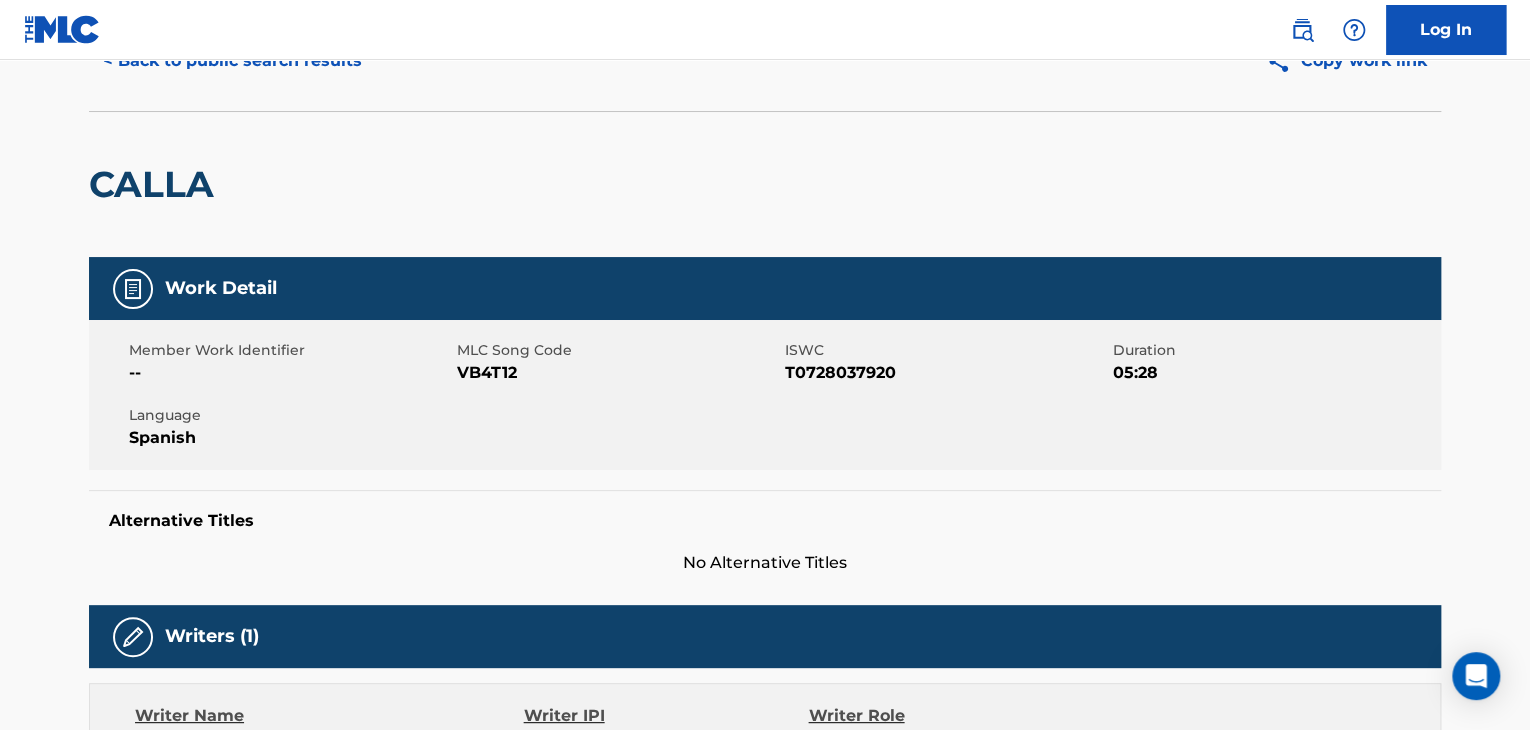 scroll, scrollTop: 25, scrollLeft: 0, axis: vertical 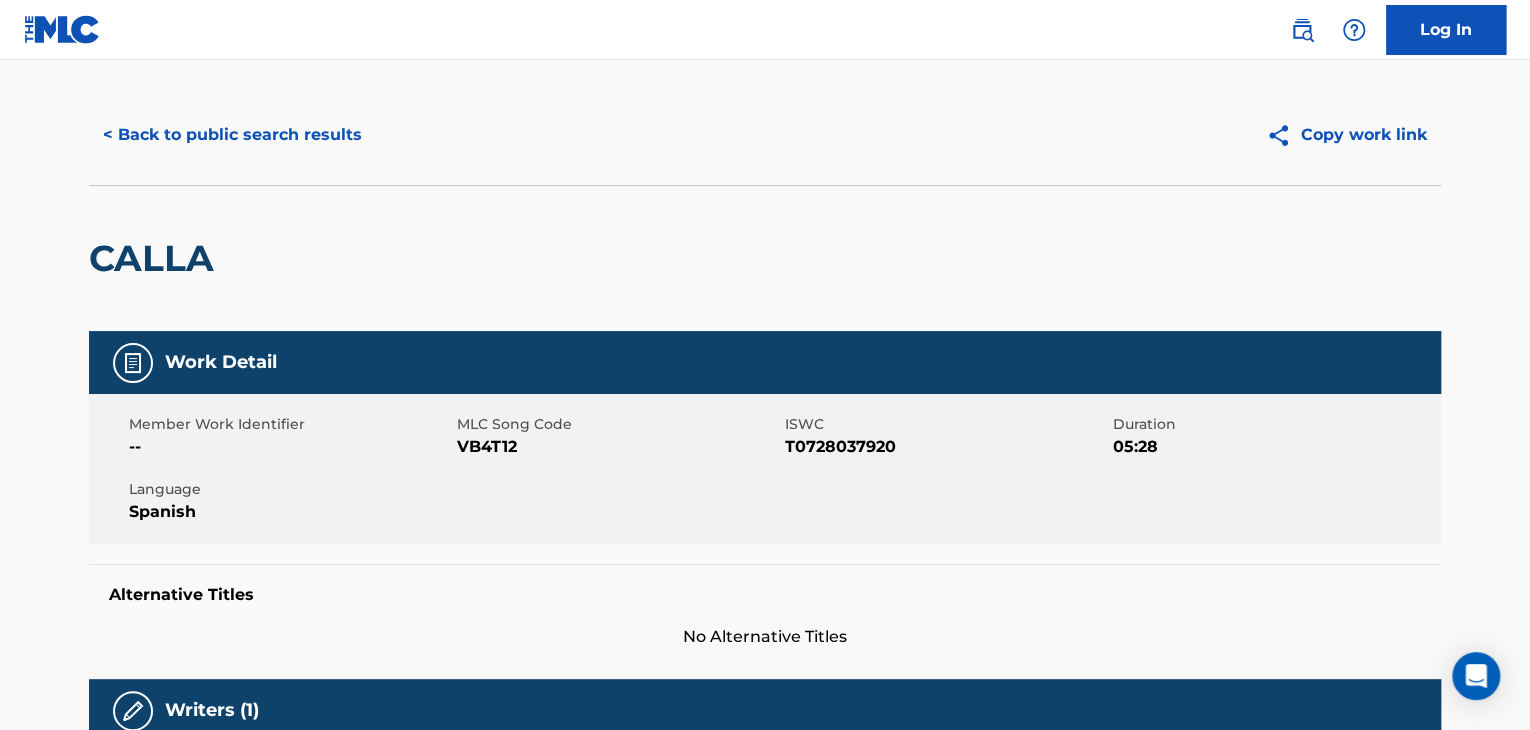 click on "< Back to public search results" at bounding box center (232, 135) 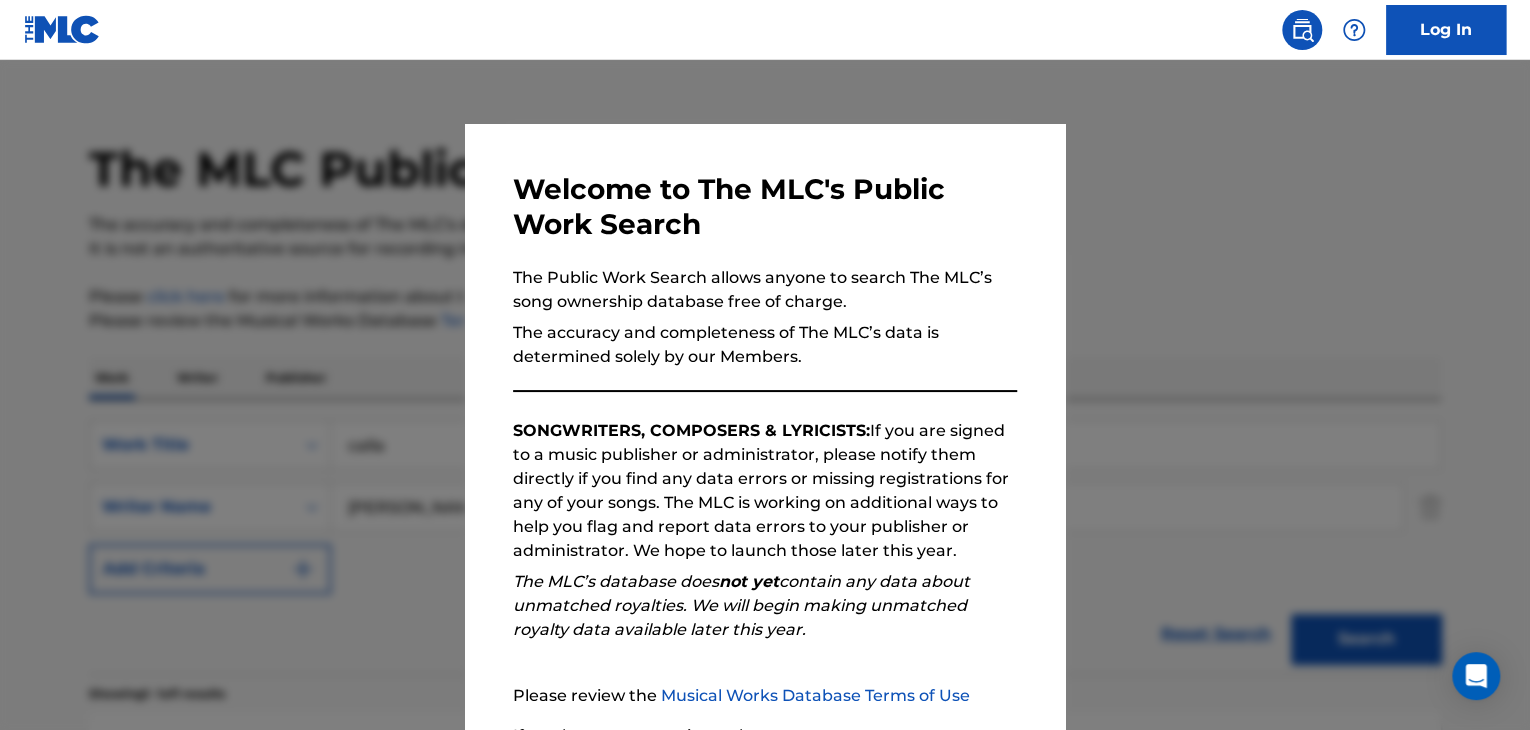 scroll, scrollTop: 244, scrollLeft: 0, axis: vertical 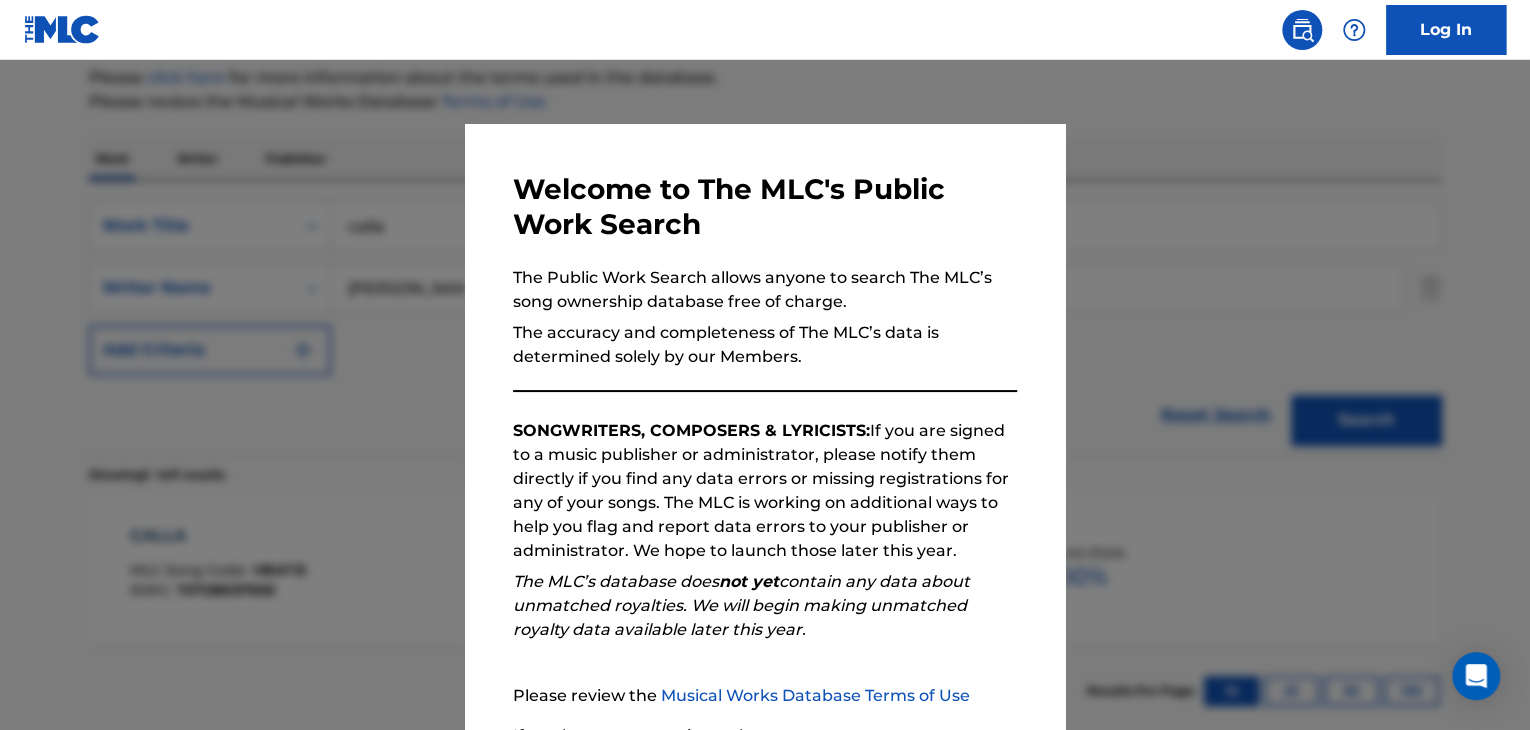 click at bounding box center (765, 425) 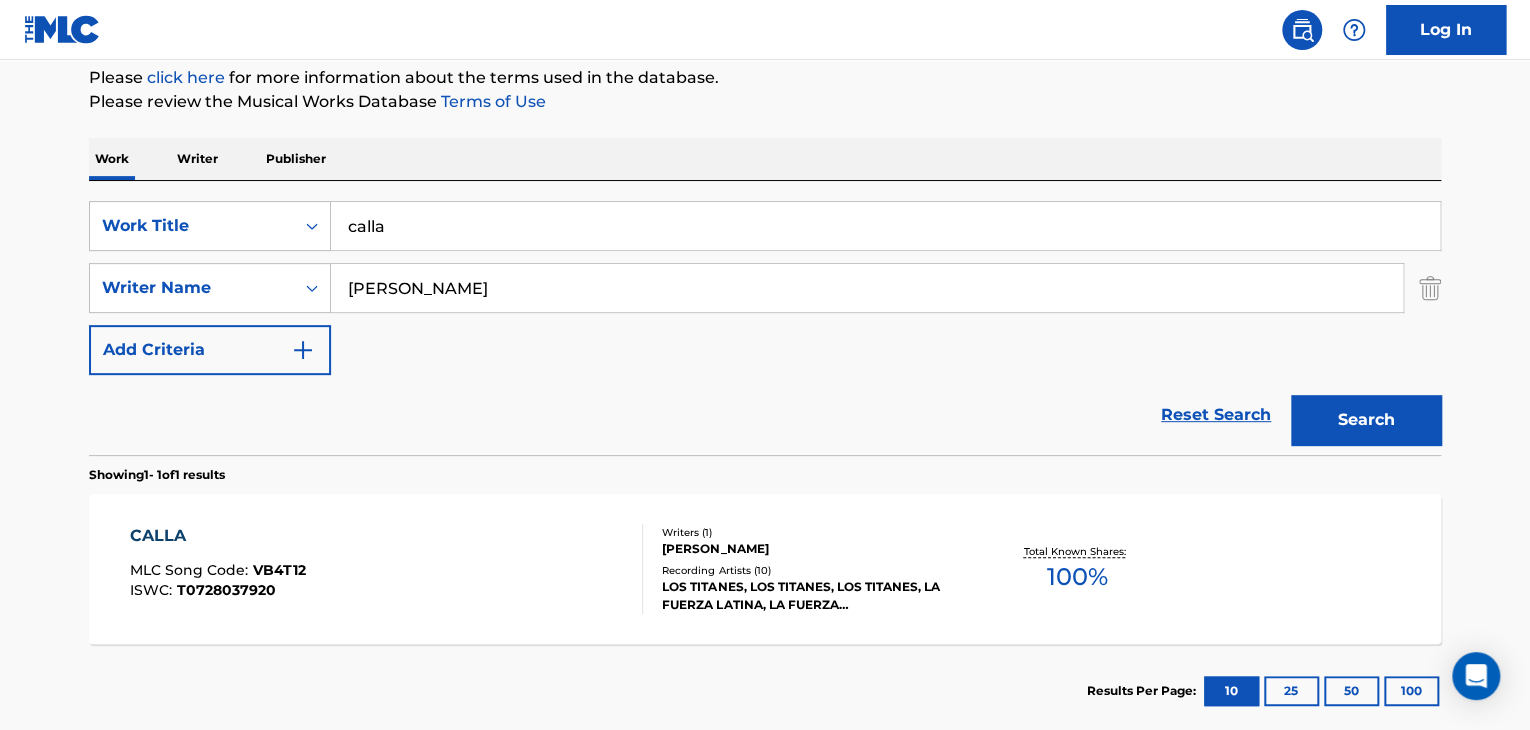 click on "calla" at bounding box center (885, 226) 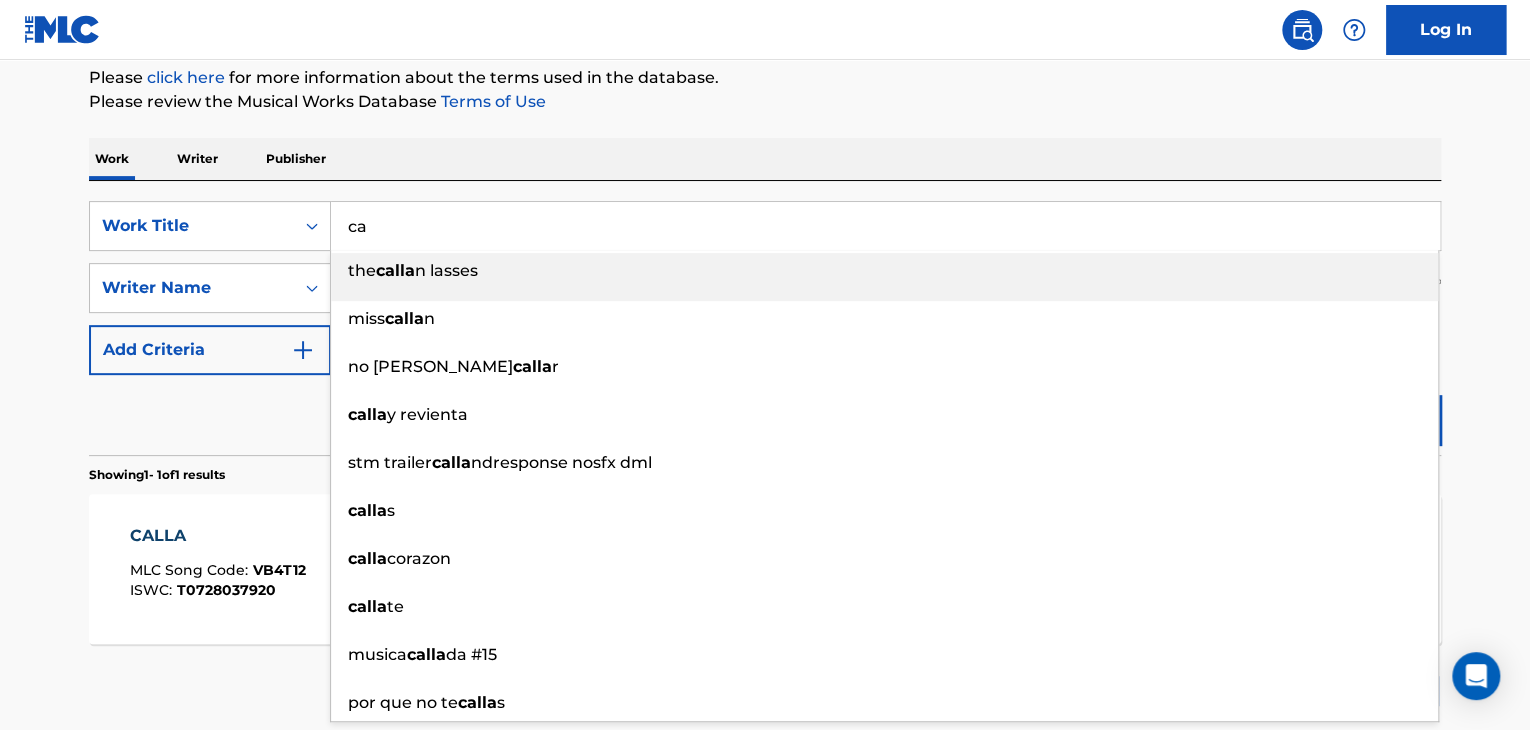type on "c" 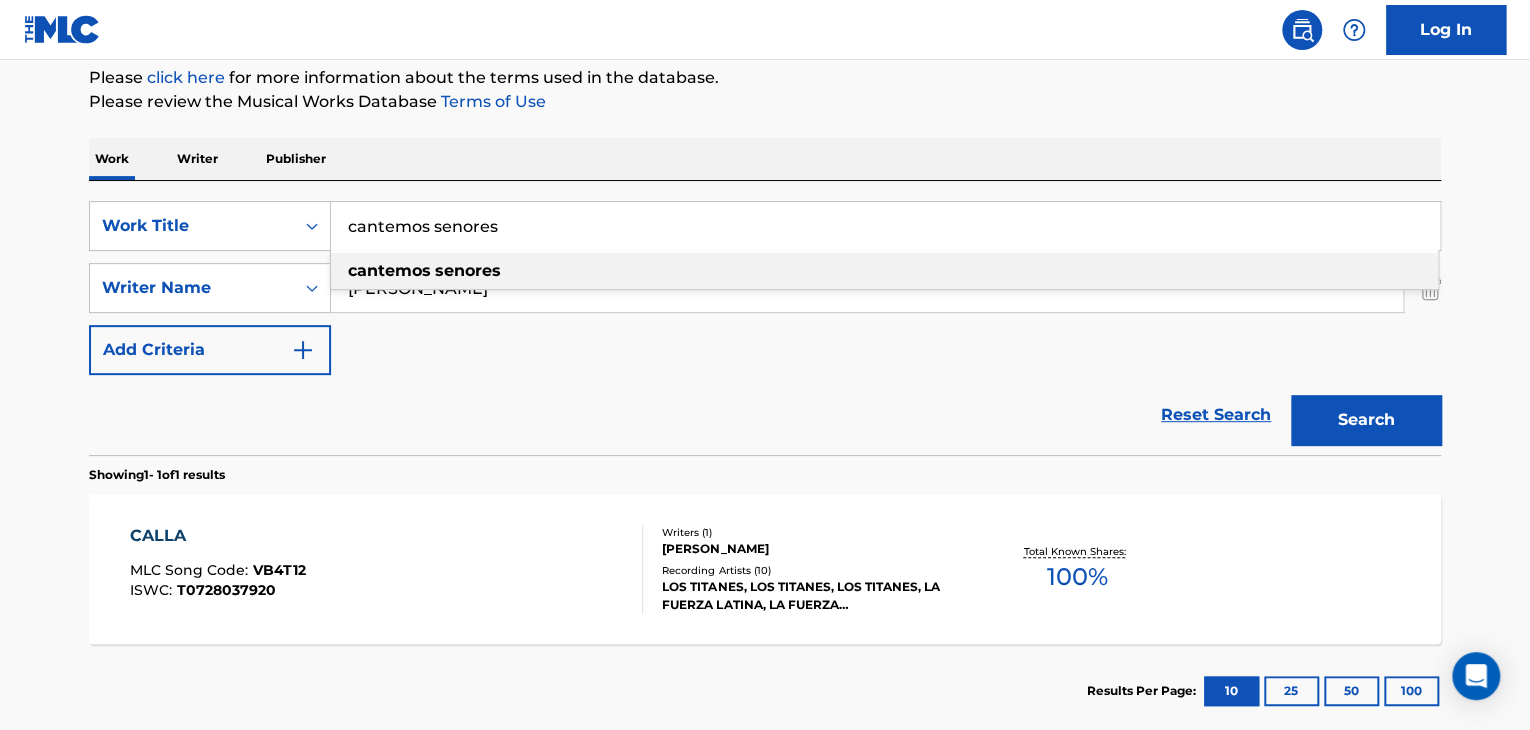 click at bounding box center (433, 270) 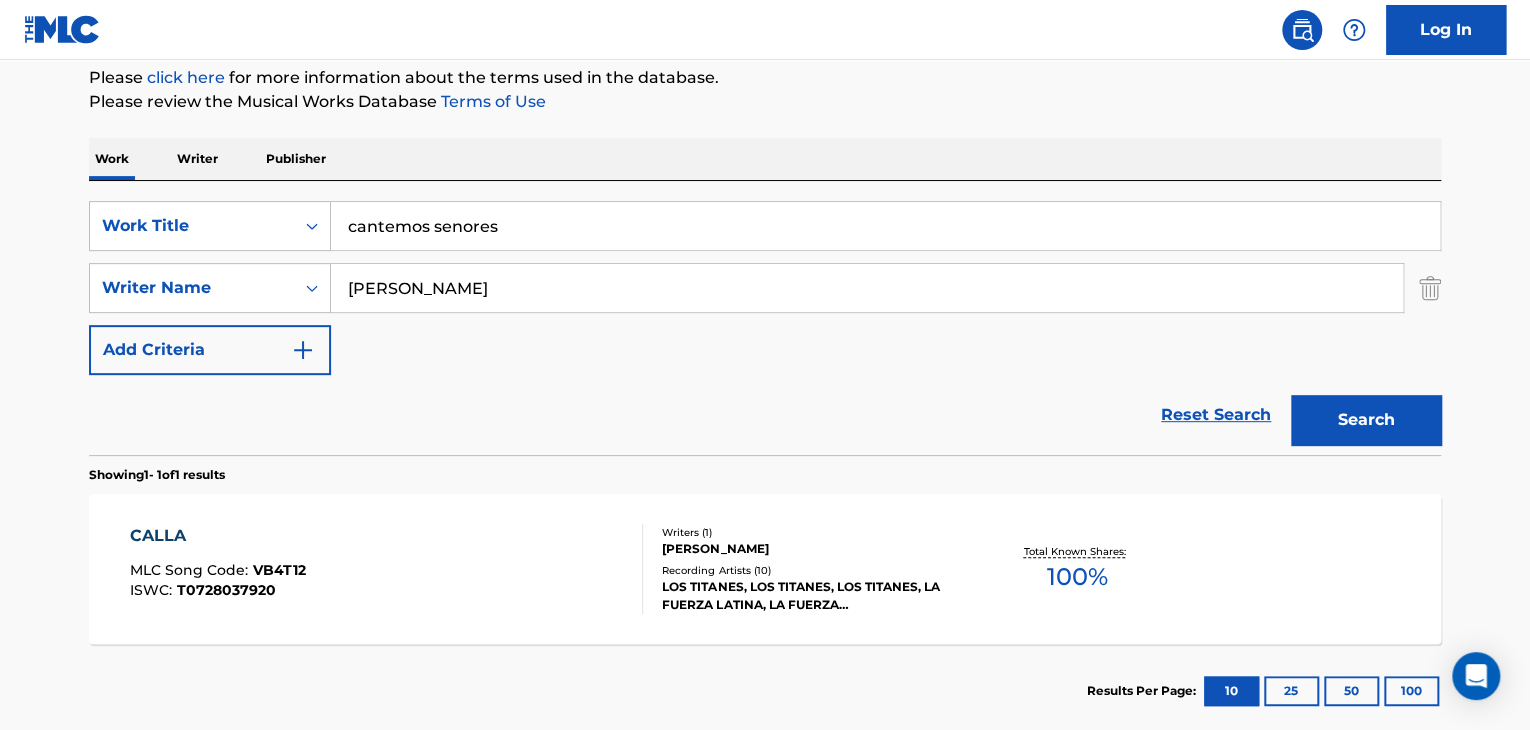 click on "Search" at bounding box center (1366, 420) 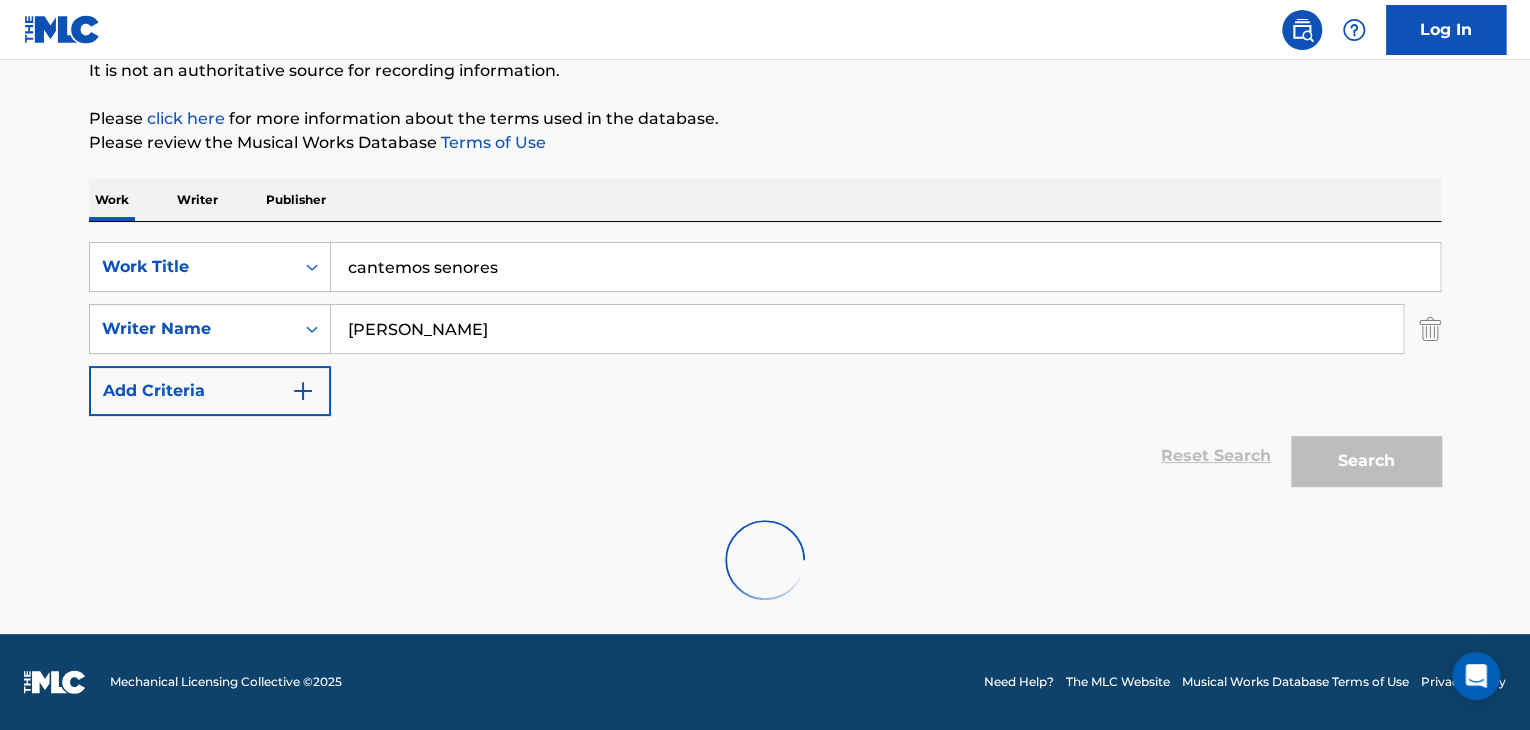 scroll, scrollTop: 244, scrollLeft: 0, axis: vertical 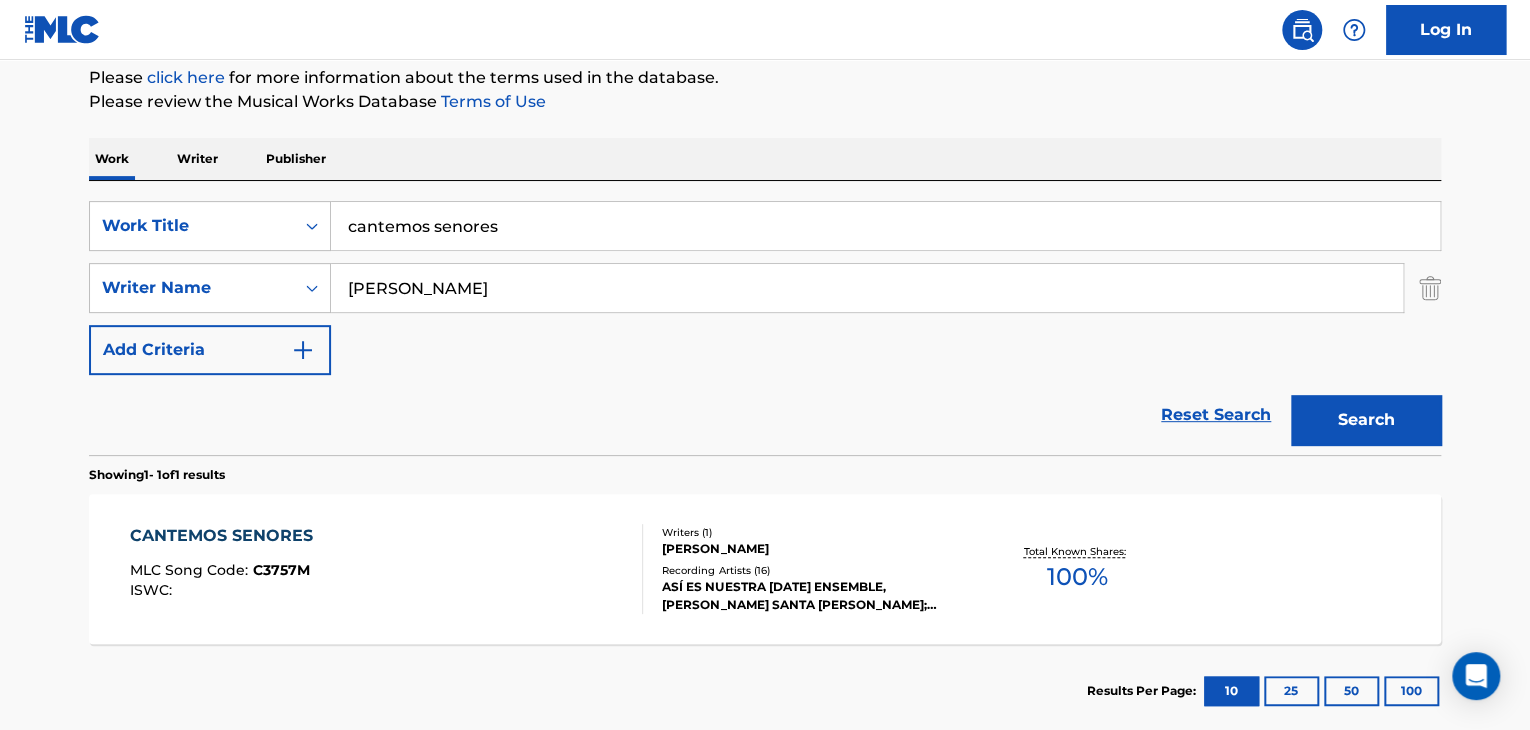click on "CANTEMOS SENORES" at bounding box center (226, 536) 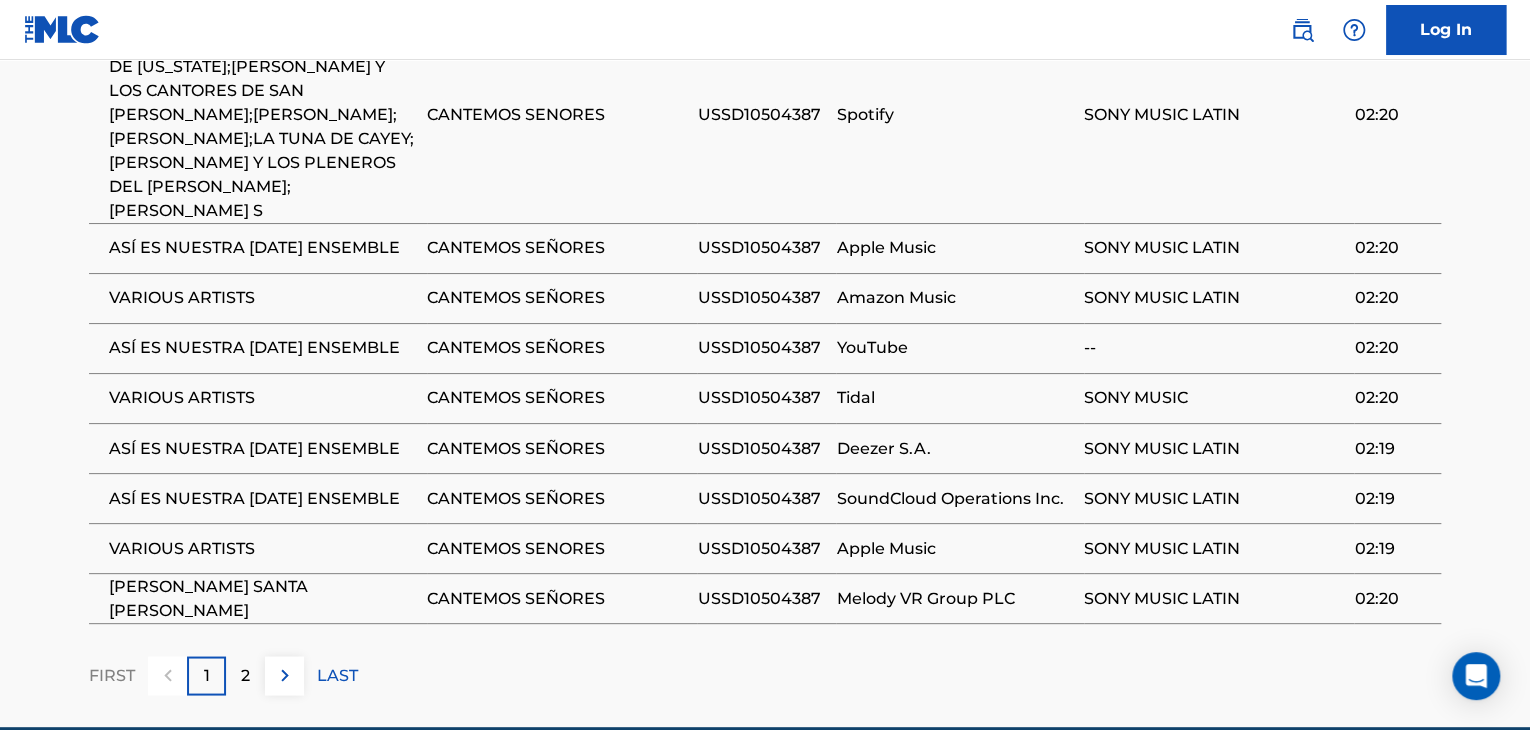 scroll, scrollTop: 1480, scrollLeft: 0, axis: vertical 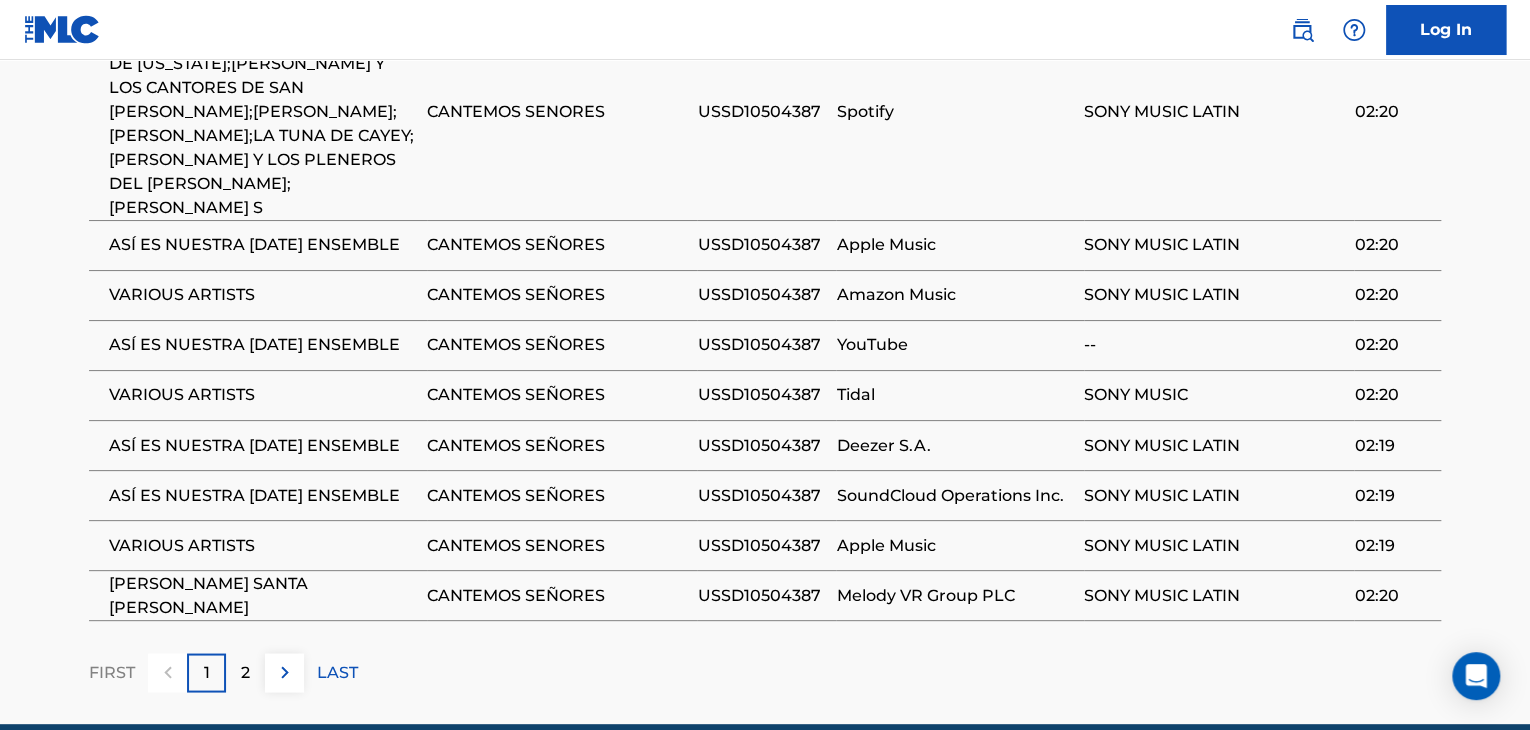 click on "2" at bounding box center [245, 672] 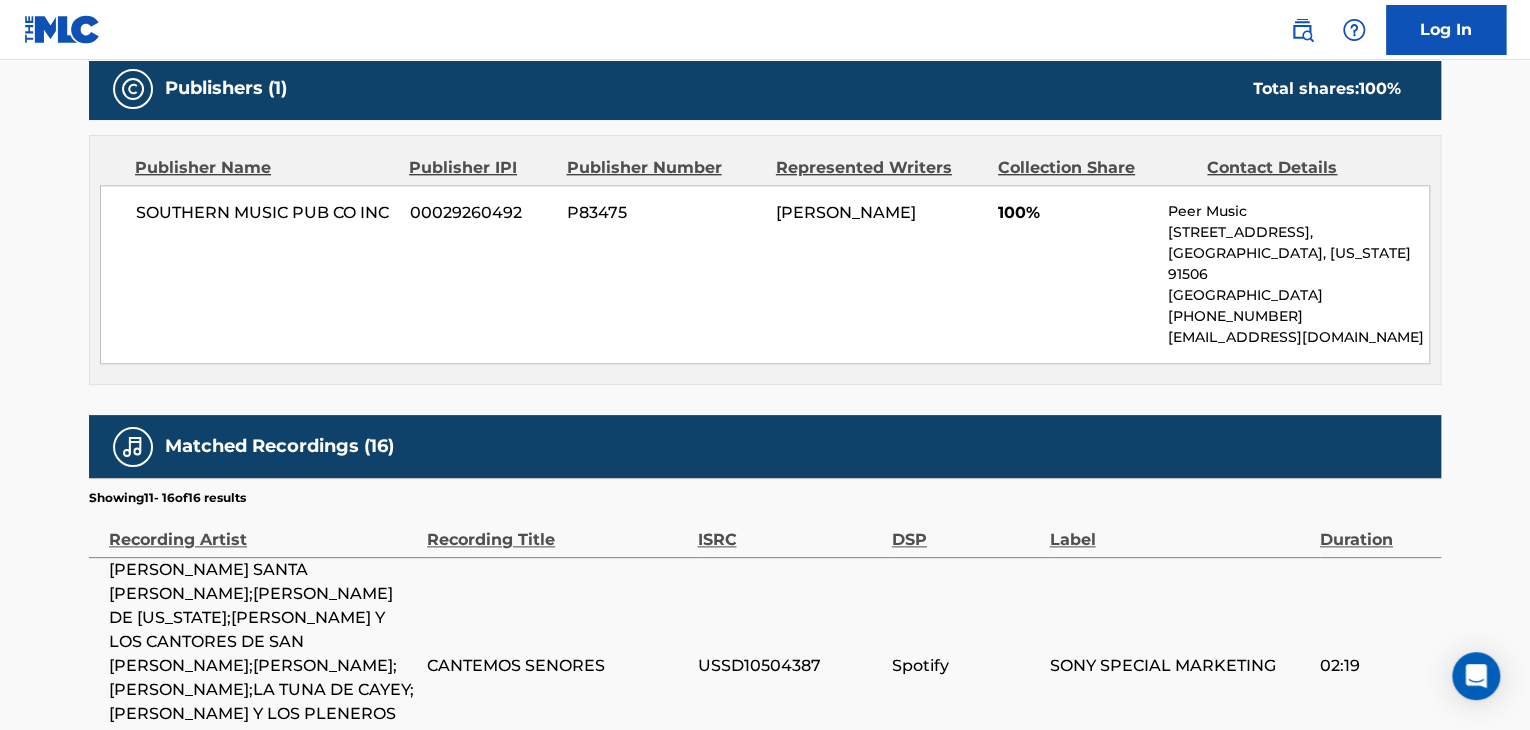 scroll, scrollTop: 1462, scrollLeft: 0, axis: vertical 